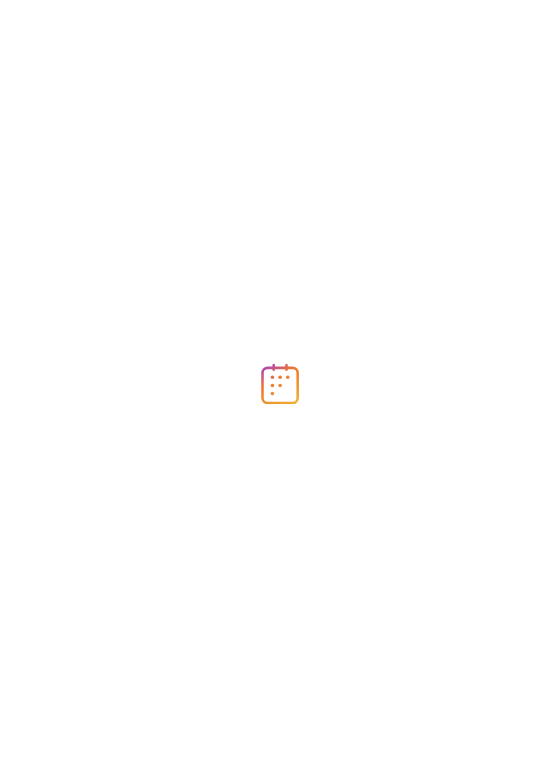 scroll, scrollTop: 0, scrollLeft: 0, axis: both 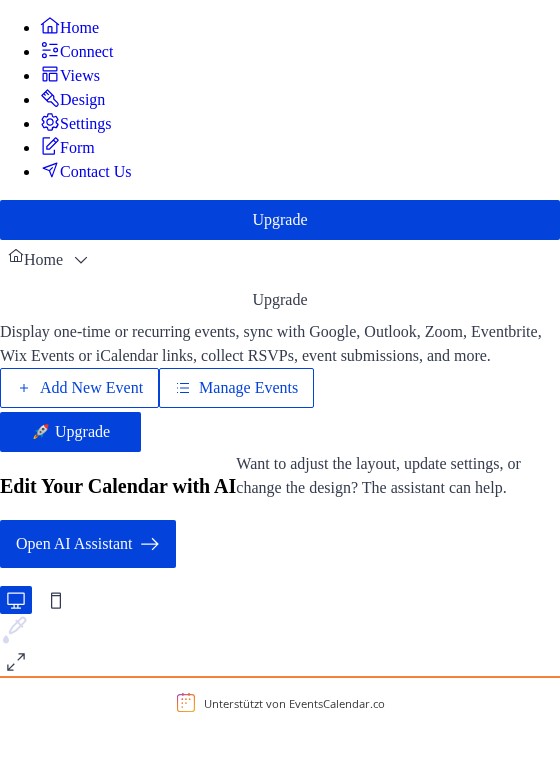 click on "Manage Events" at bounding box center (248, 388) 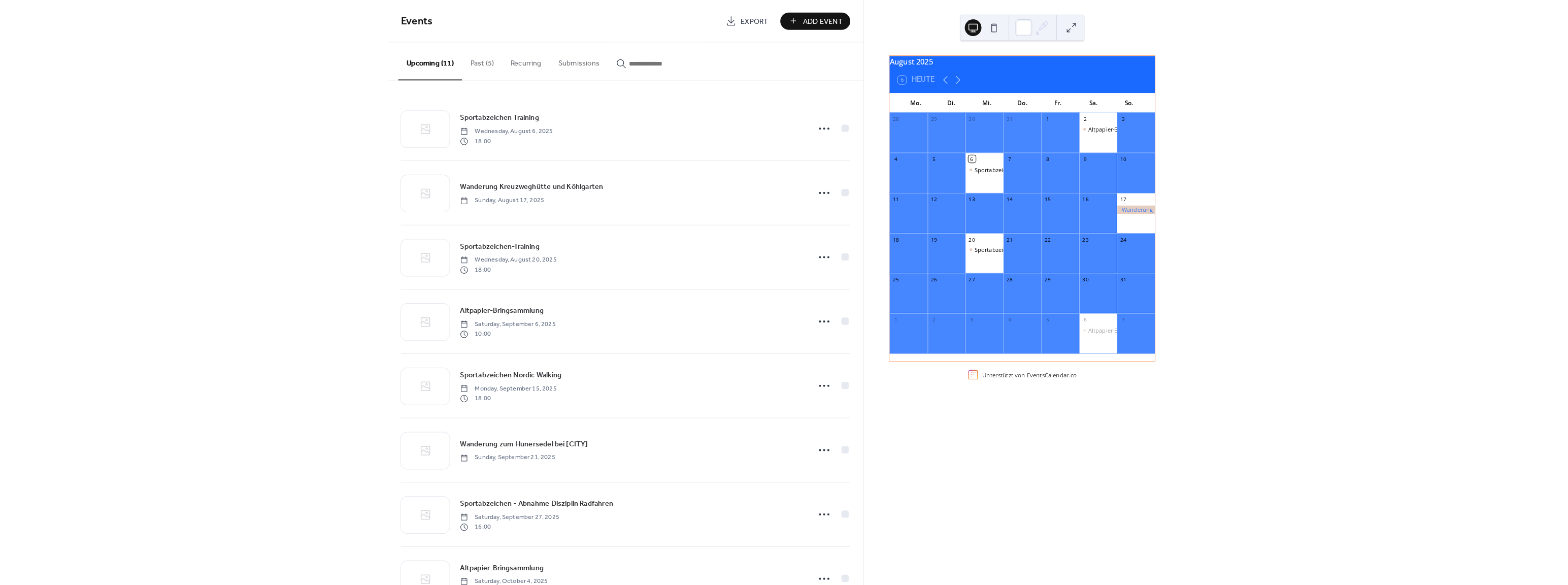 scroll, scrollTop: 0, scrollLeft: 0, axis: both 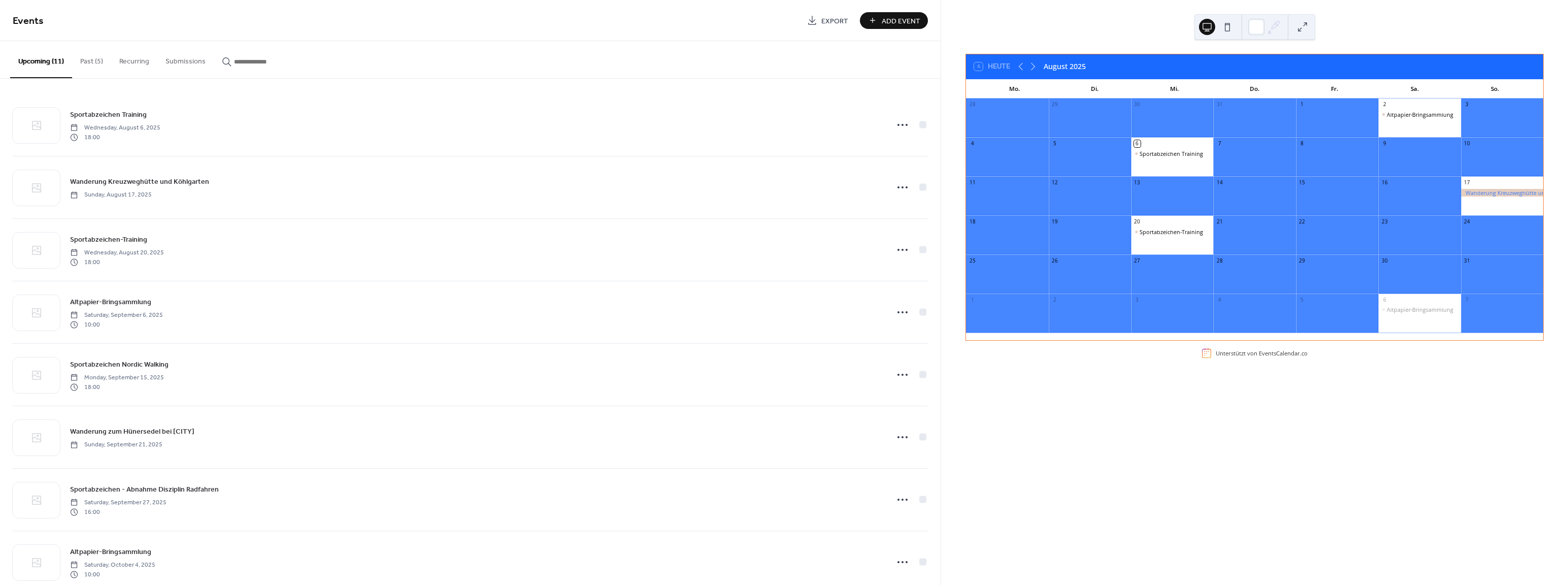 click at bounding box center [1502, 192] 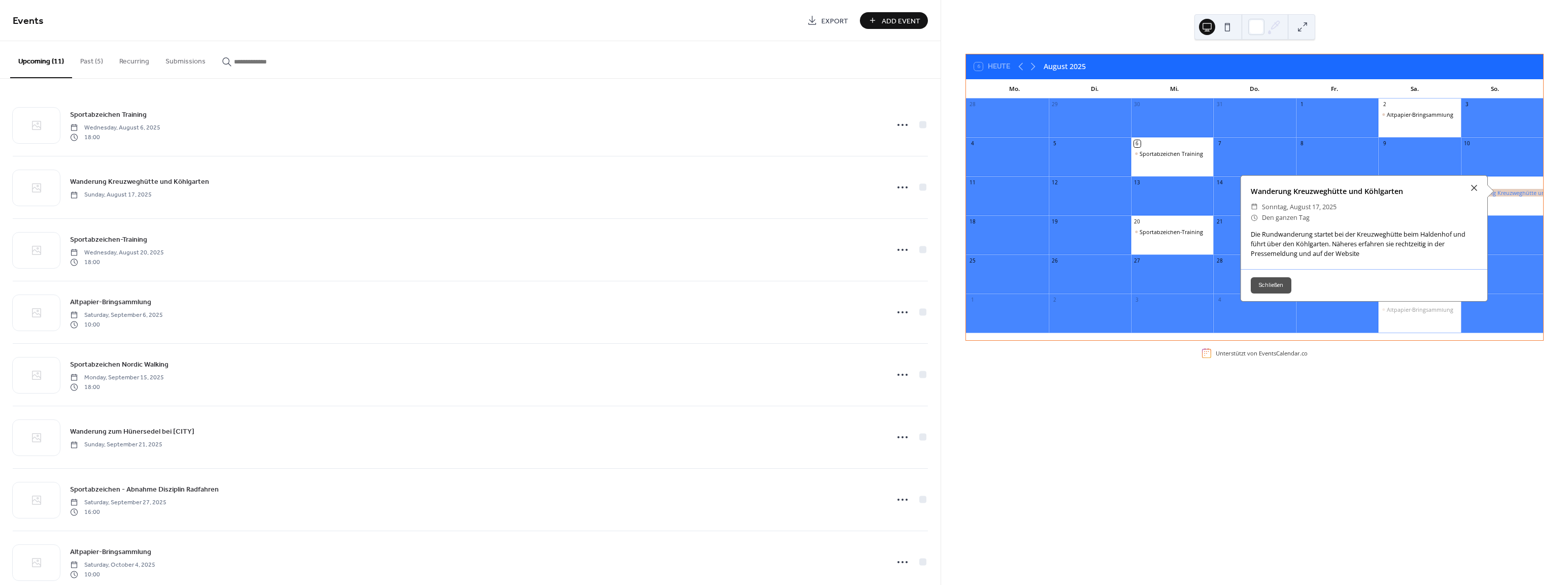 click on "Die Rundwanderung startet bei der Kreuzweghütte beim Haldenhof und führt über den Köhlgarten. Näheres erfahren sie rechtzeitig  in der Pressemeldung und auf der Website" at bounding box center (1364, 244) 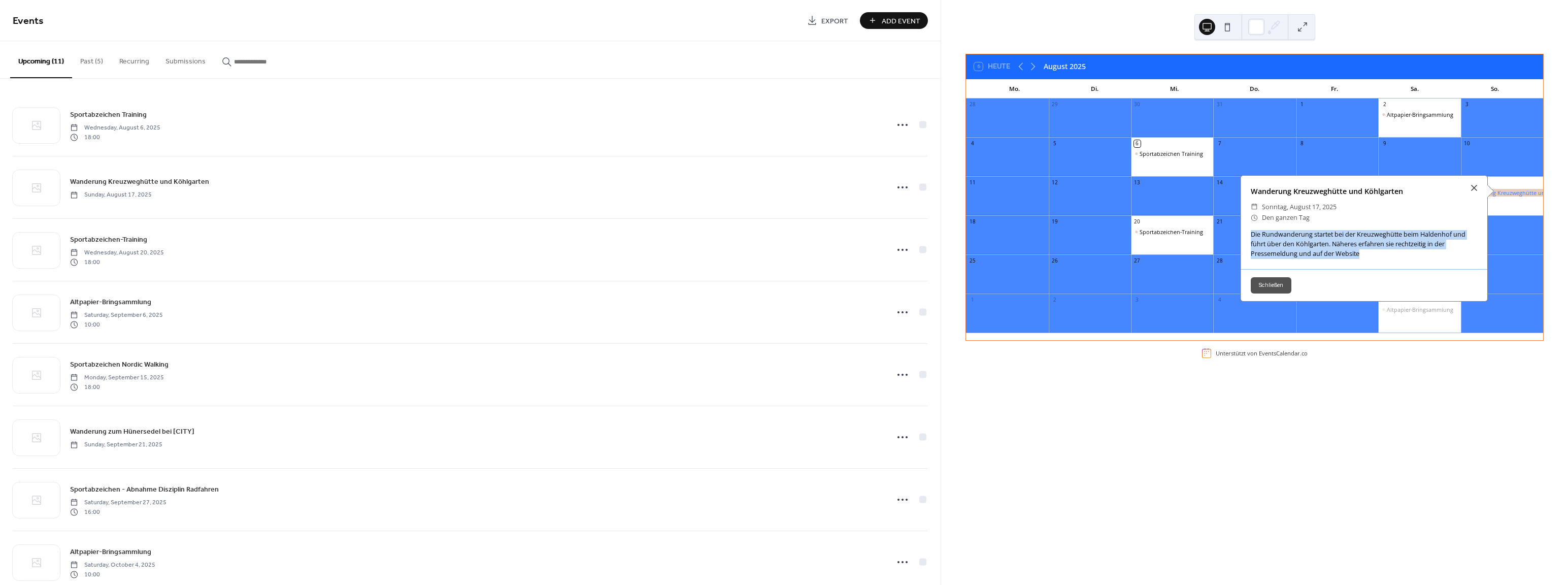 drag, startPoint x: 1249, startPoint y: 234, endPoint x: 1438, endPoint y: 254, distance: 190.0553 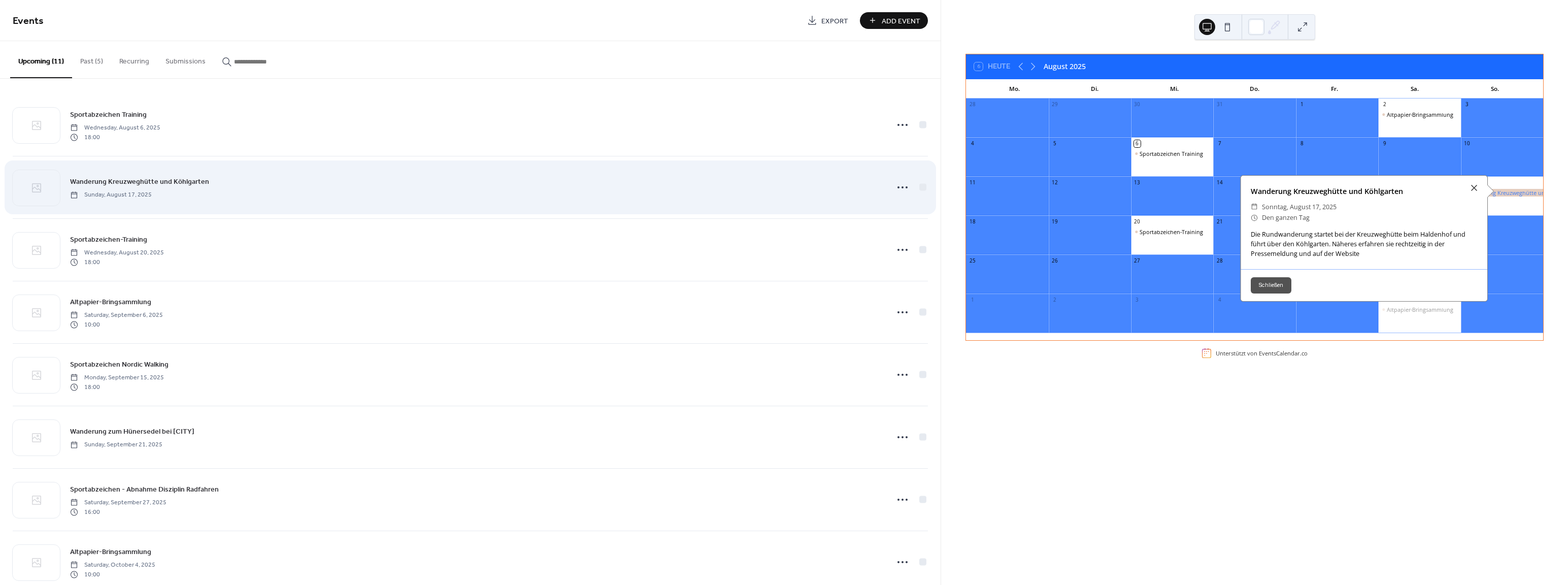 click on "Wanderung Kreuzweghütte und Köhlgarten [DAY], [MONTH] [DAY], [YEAR]" at bounding box center [476, 187] 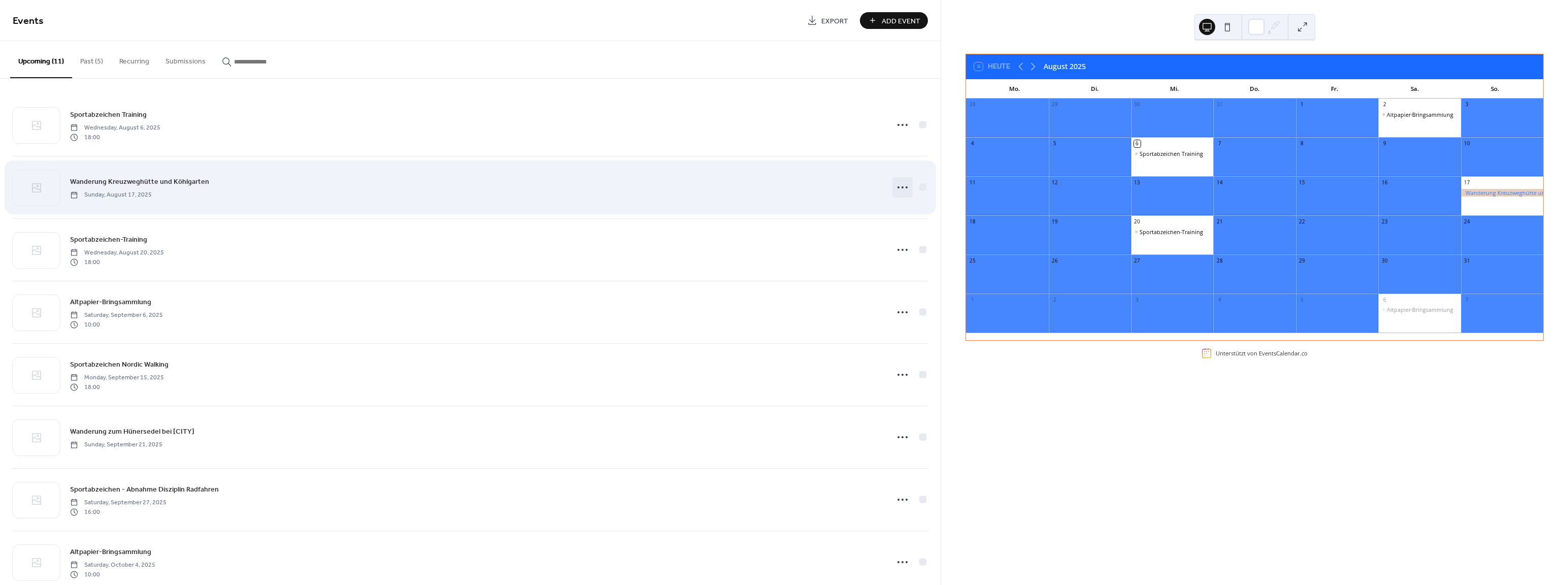 click 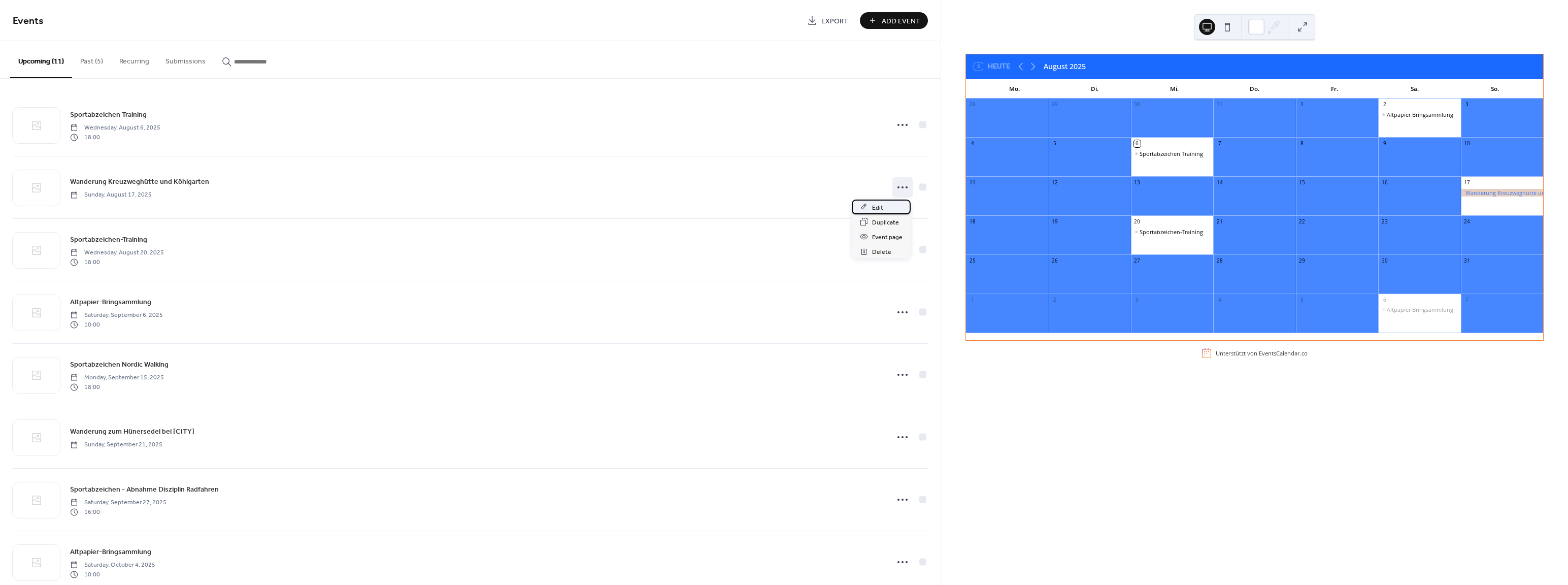 click on "Edit" at bounding box center (878, 208) 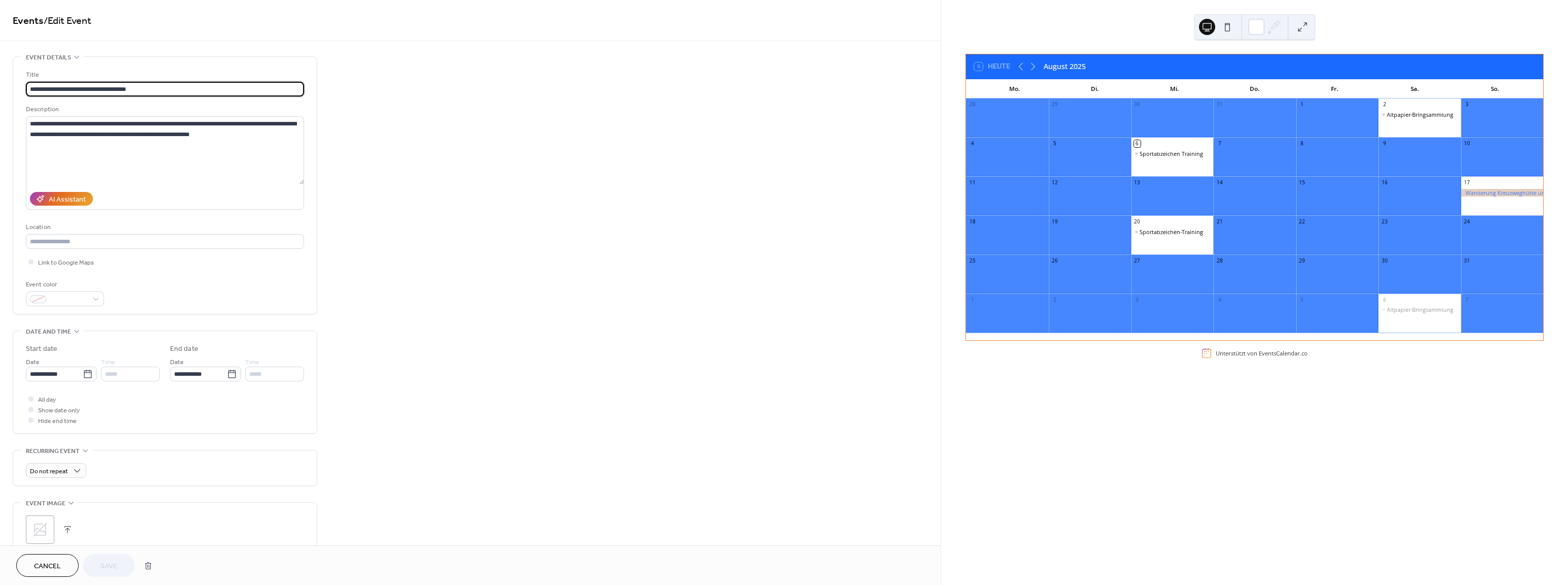 scroll, scrollTop: 0, scrollLeft: 0, axis: both 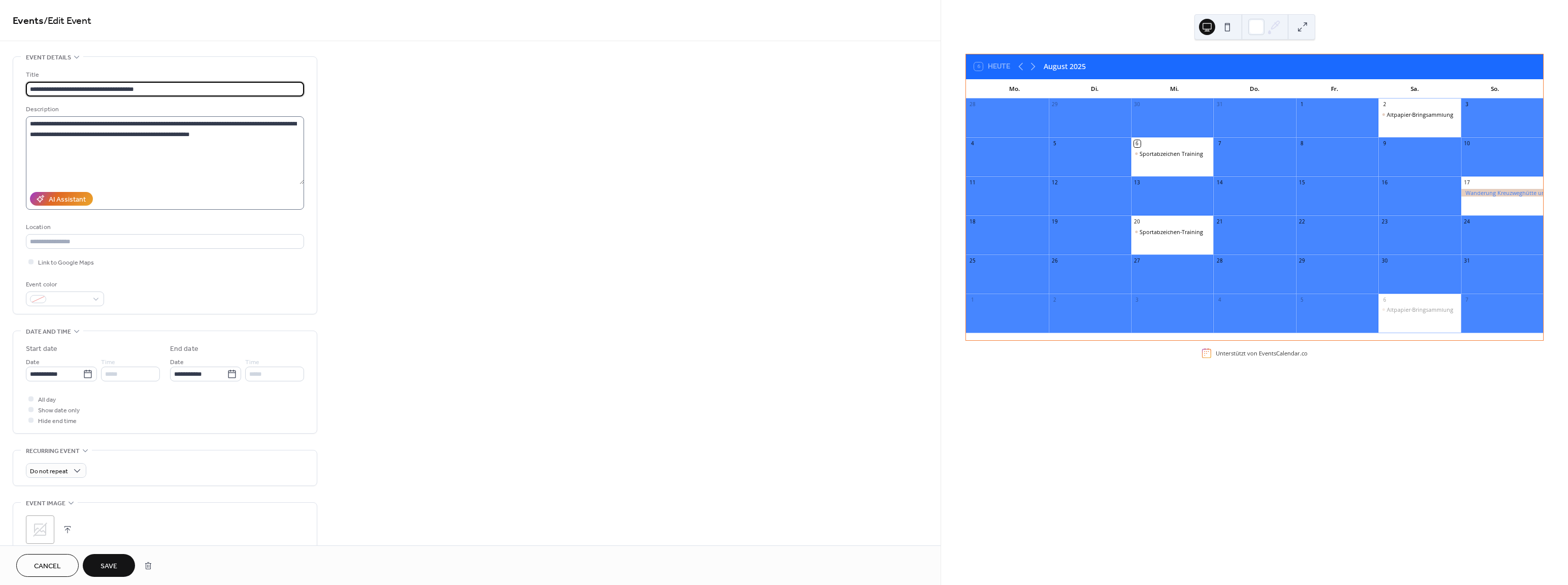 type on "**********" 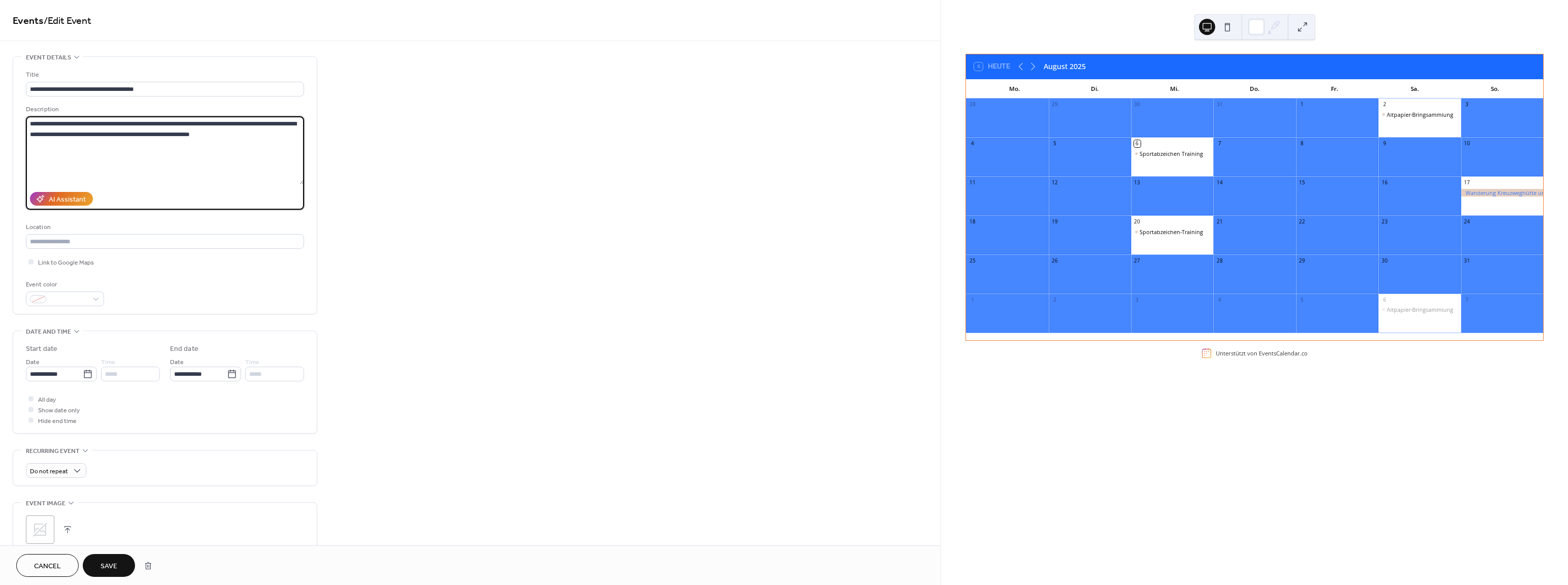 click on "**********" at bounding box center [165, 150] 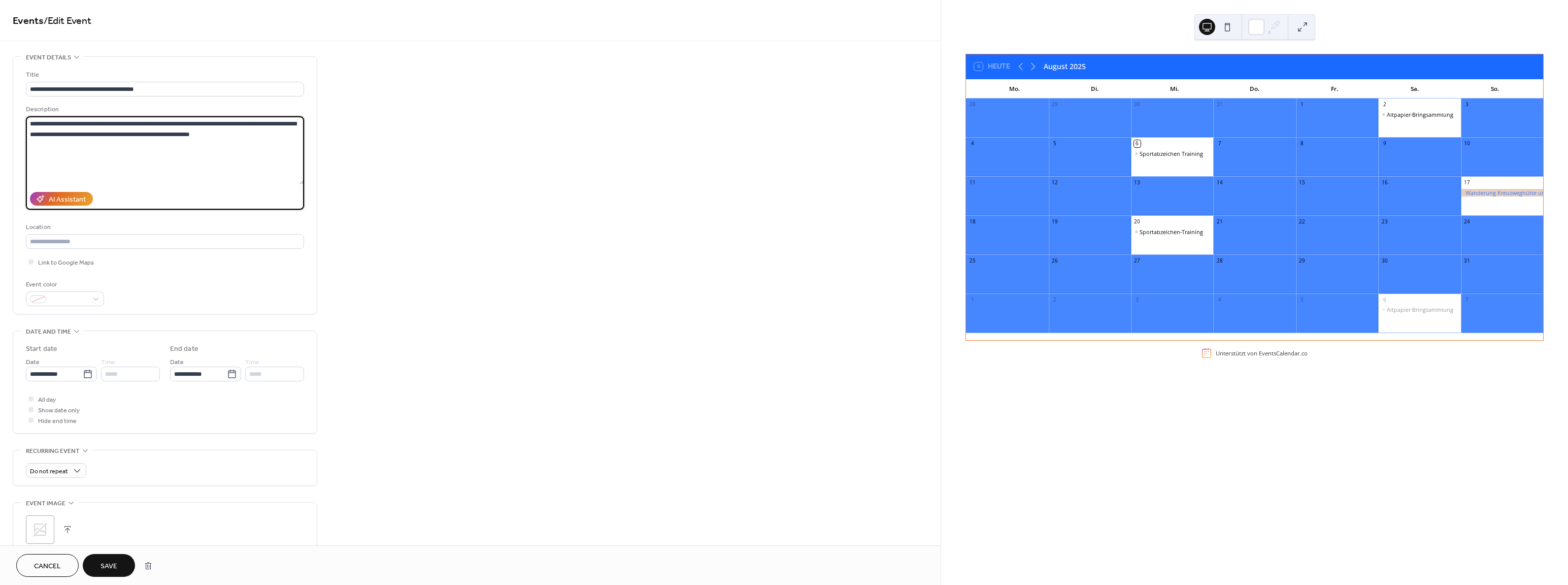 click on "**********" at bounding box center (165, 150) 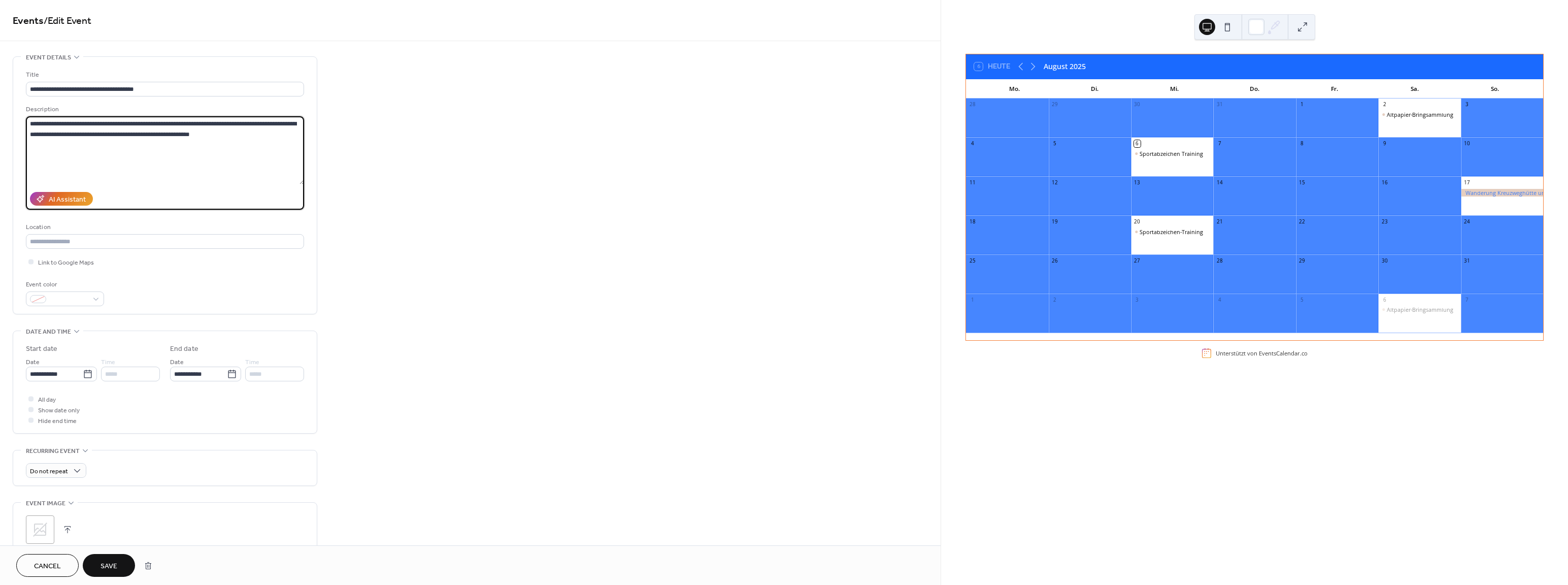 paste 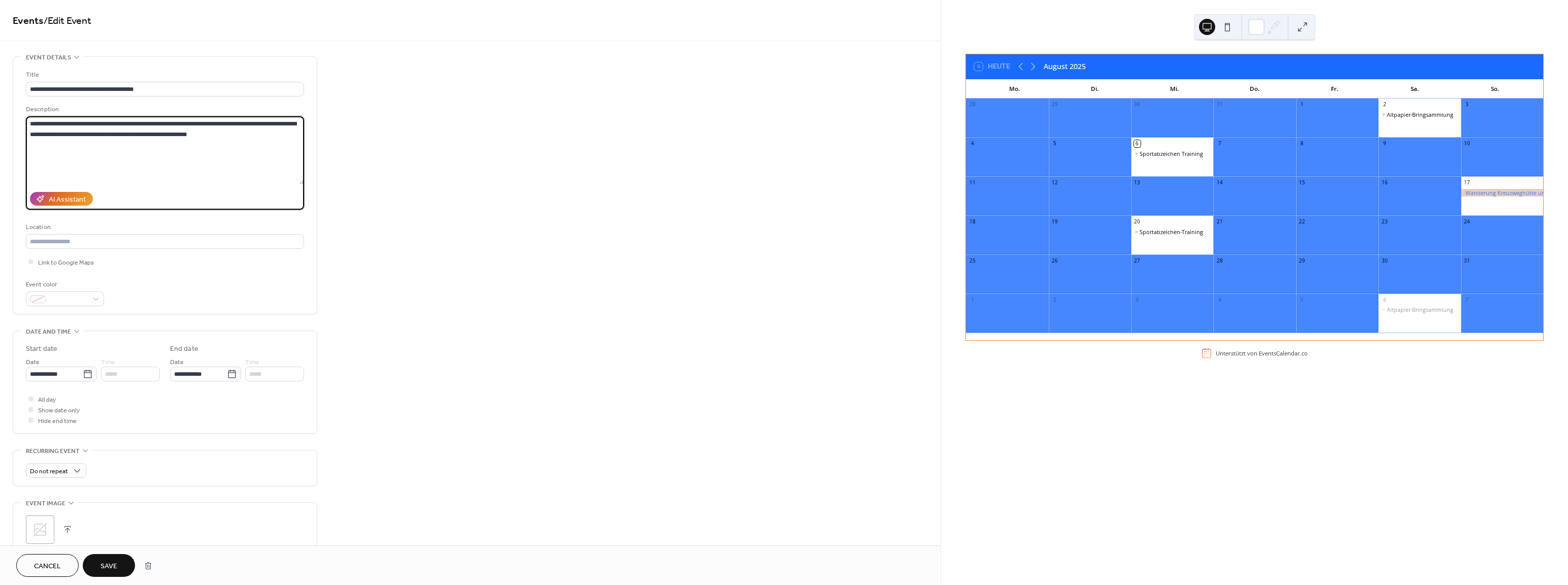 type on "**********" 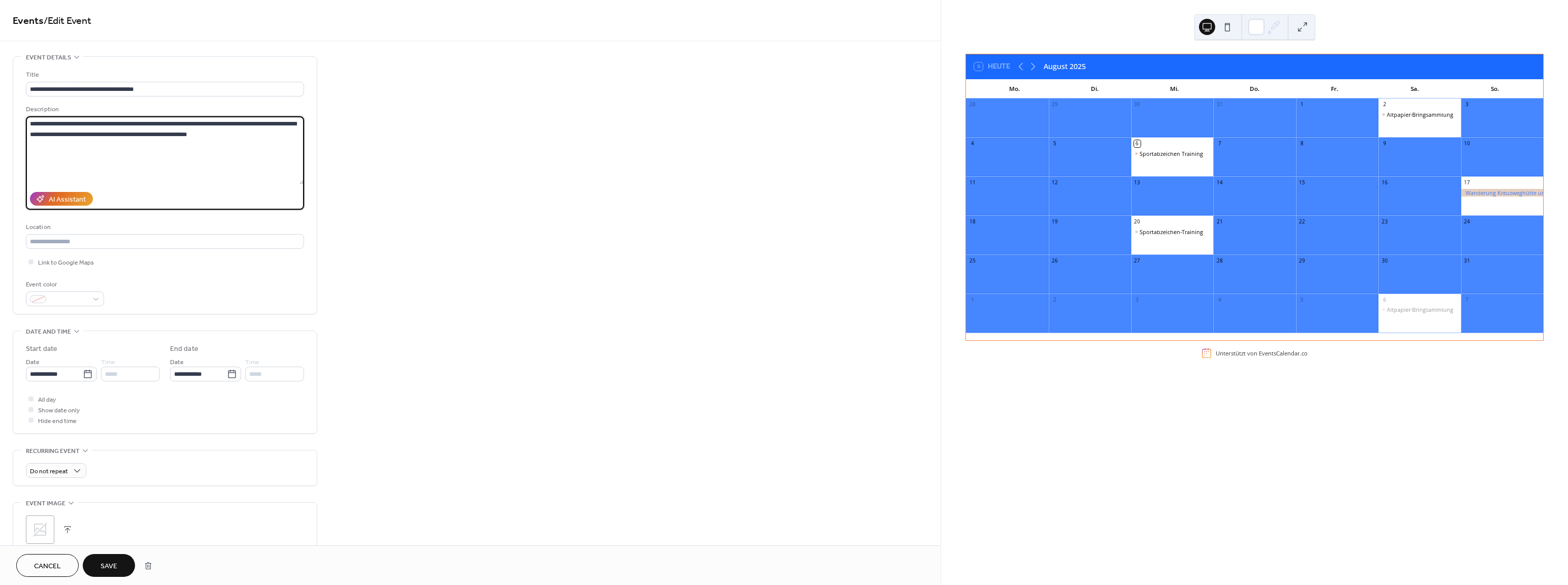 click on "**********" at bounding box center [165, 150] 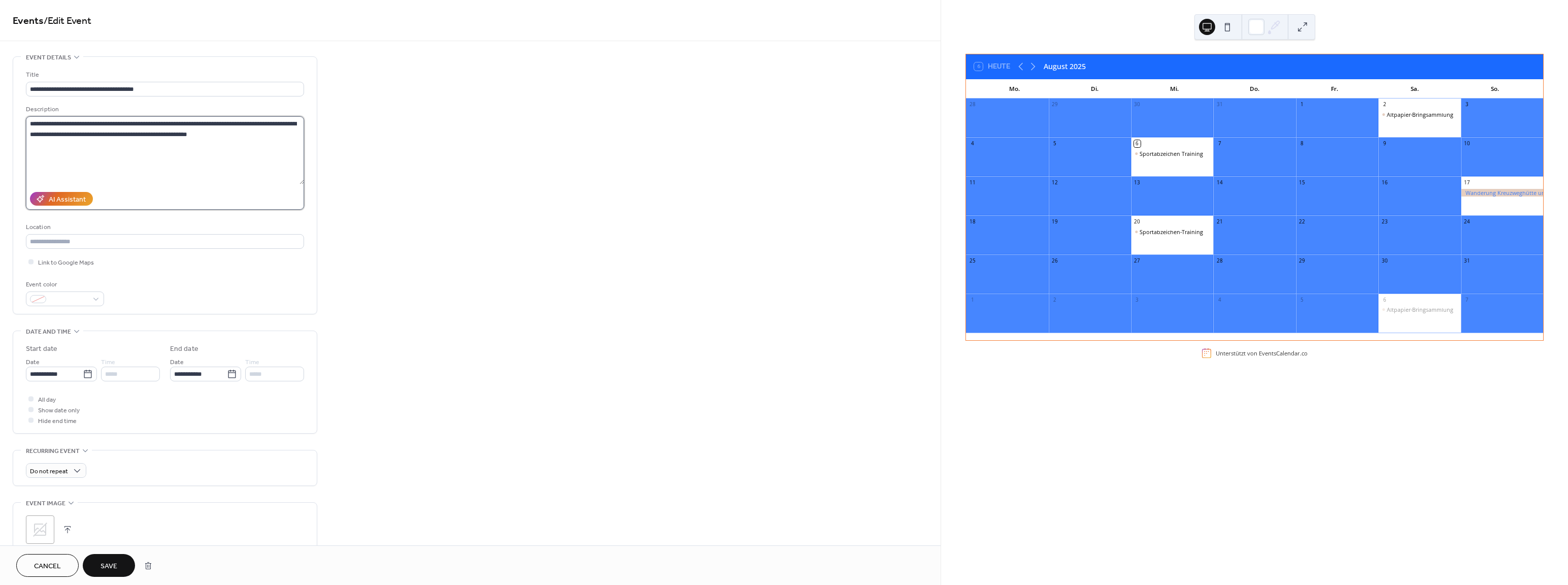 click on "**********" at bounding box center (165, 150) 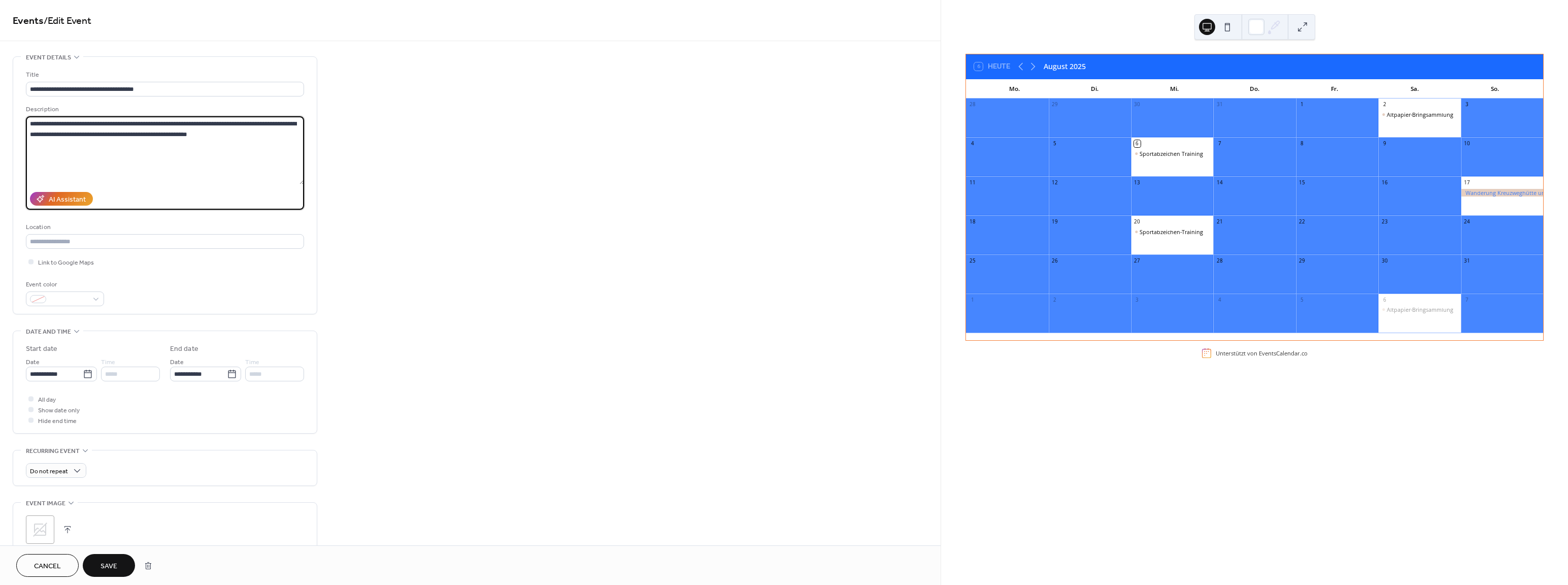 drag, startPoint x: 28, startPoint y: 121, endPoint x: 249, endPoint y: 134, distance: 221.382 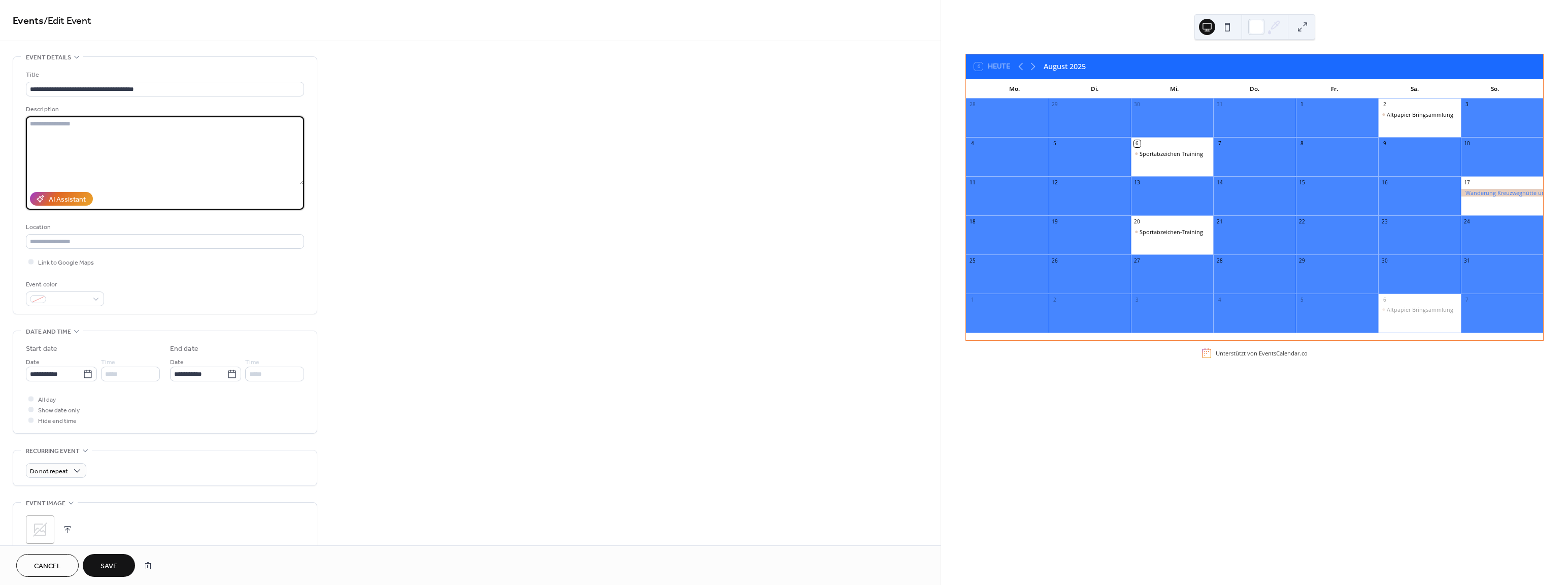 click at bounding box center (165, 150) 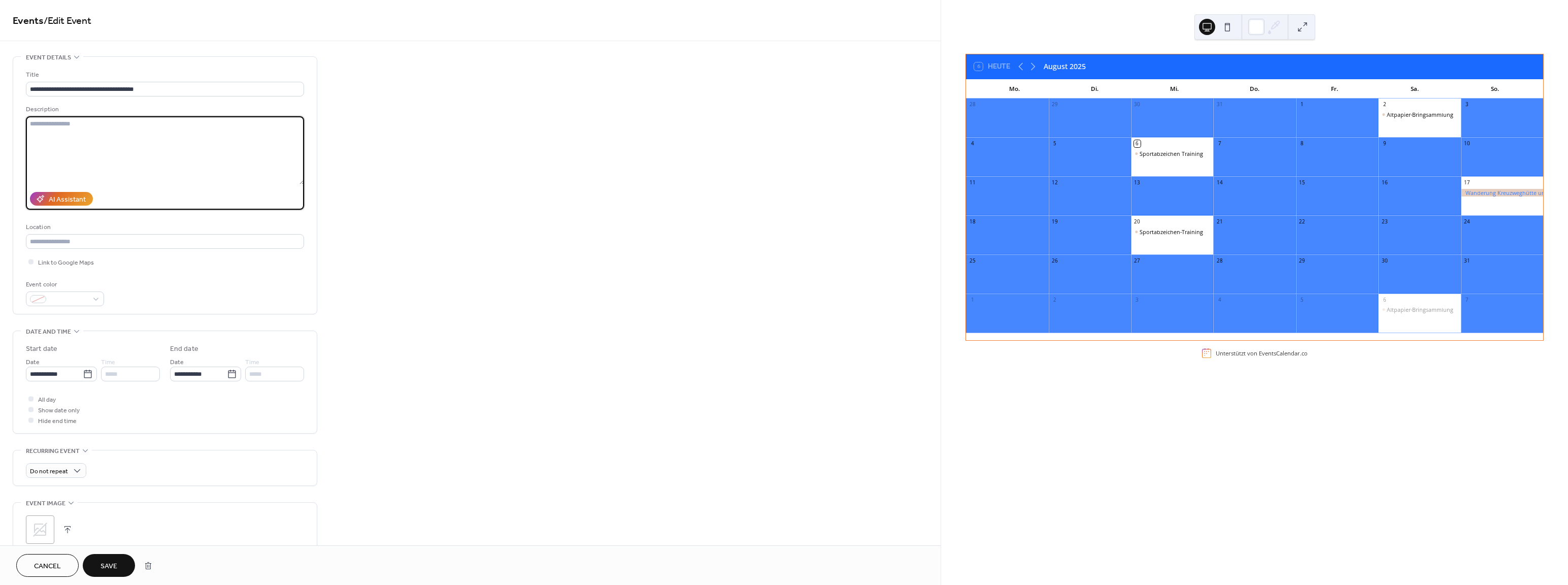 paste on "**********" 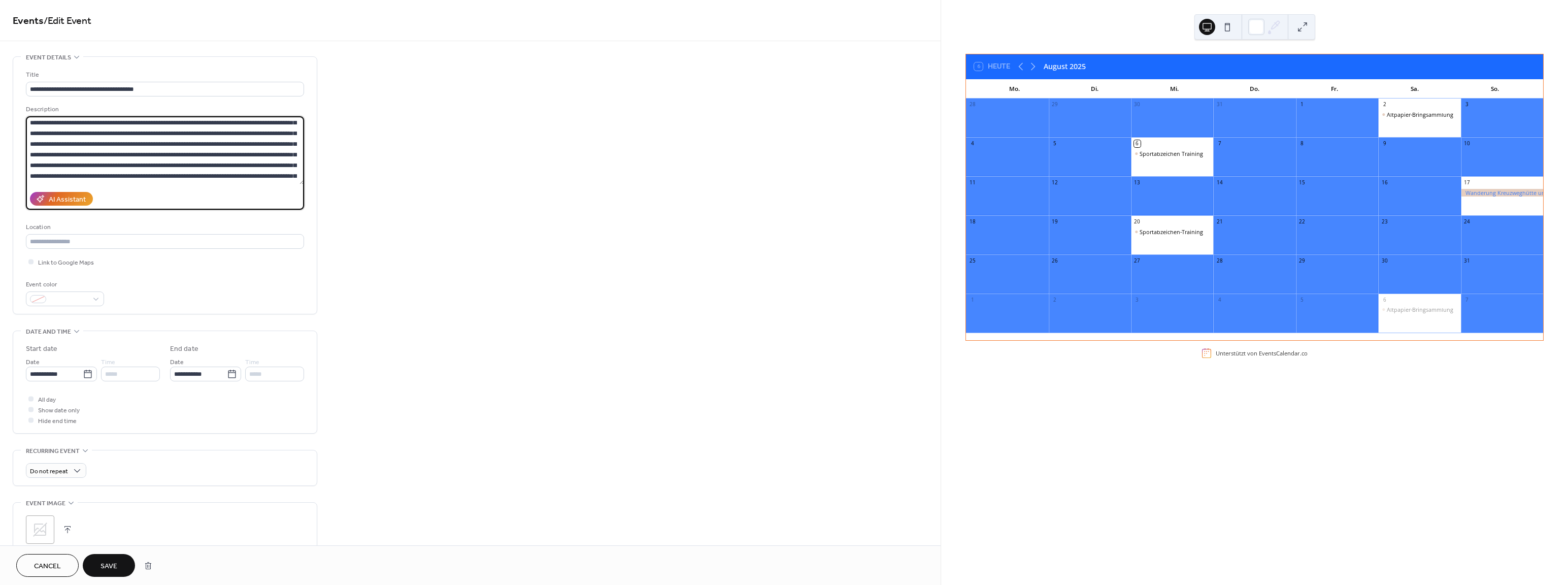 scroll, scrollTop: 32, scrollLeft: 0, axis: vertical 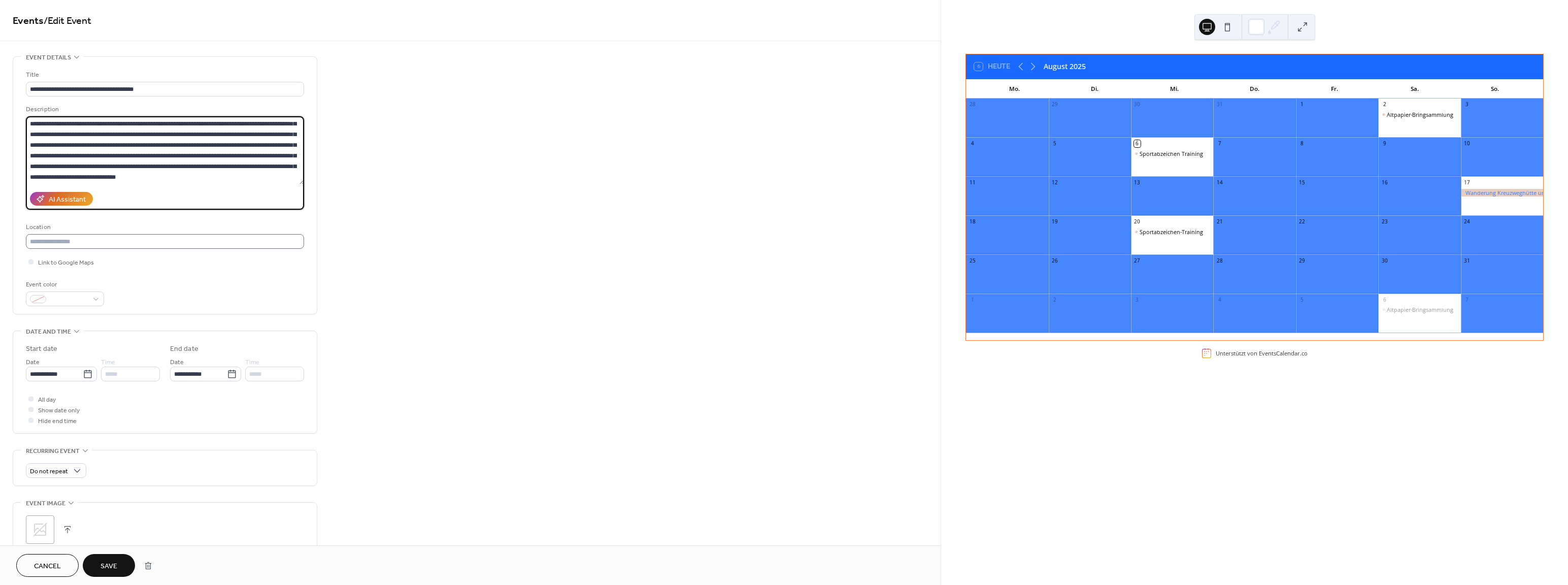 type on "**********" 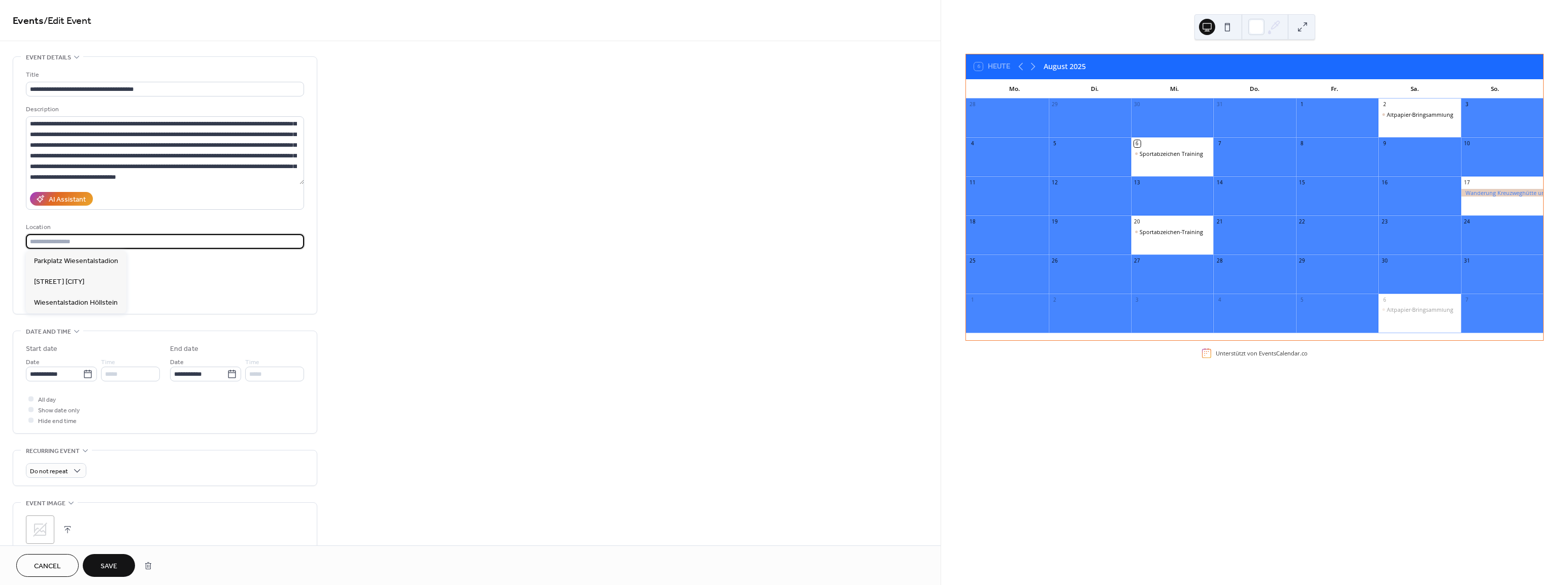 drag, startPoint x: 81, startPoint y: 241, endPoint x: 32, endPoint y: 242, distance: 49.0102 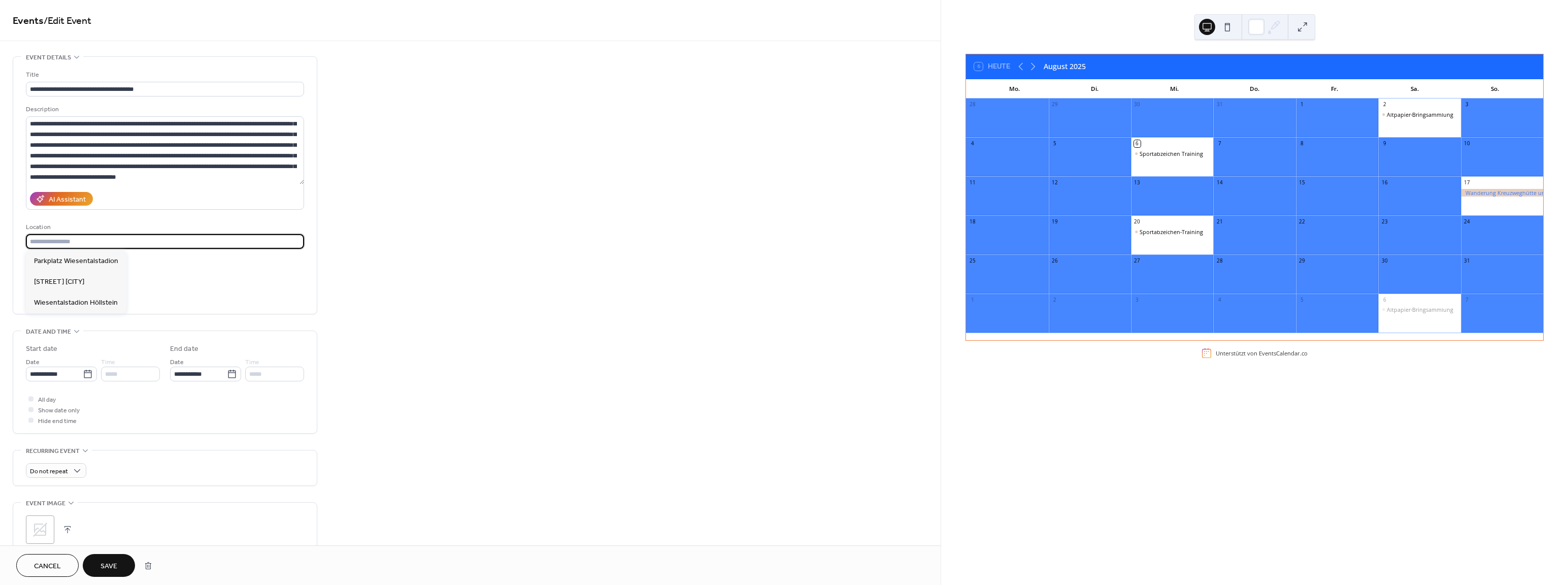 click at bounding box center [165, 241] 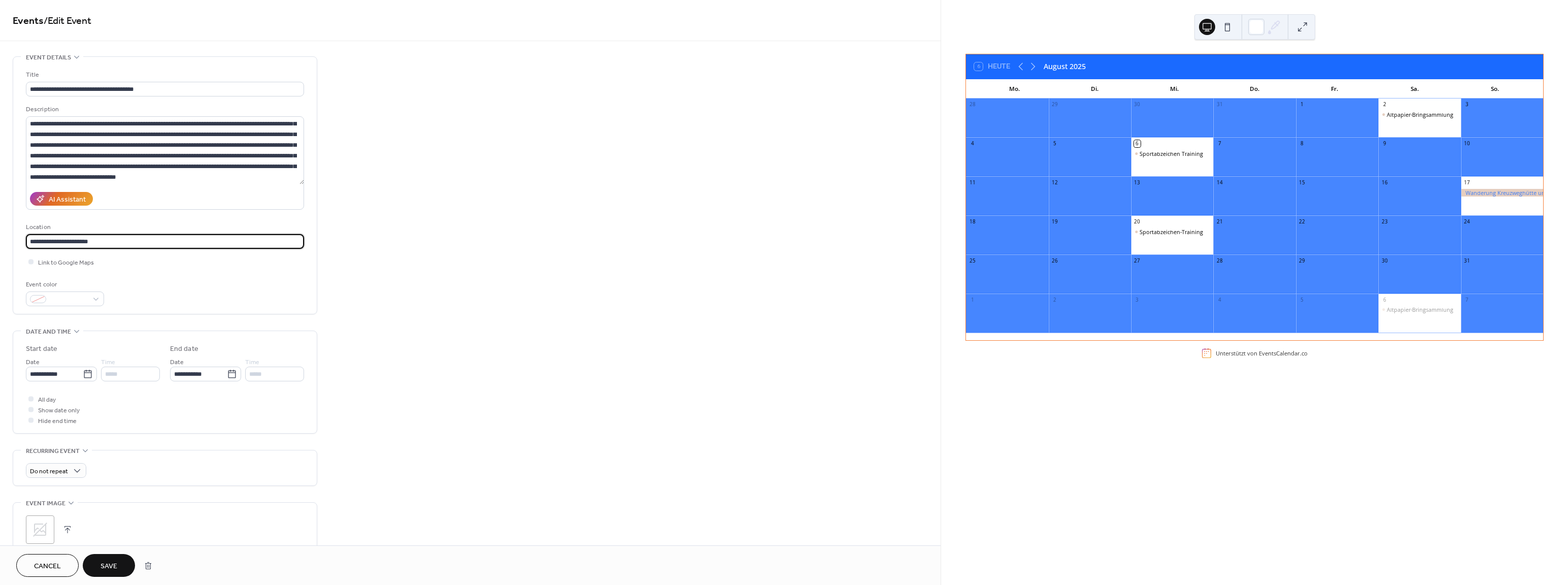 type on "**********" 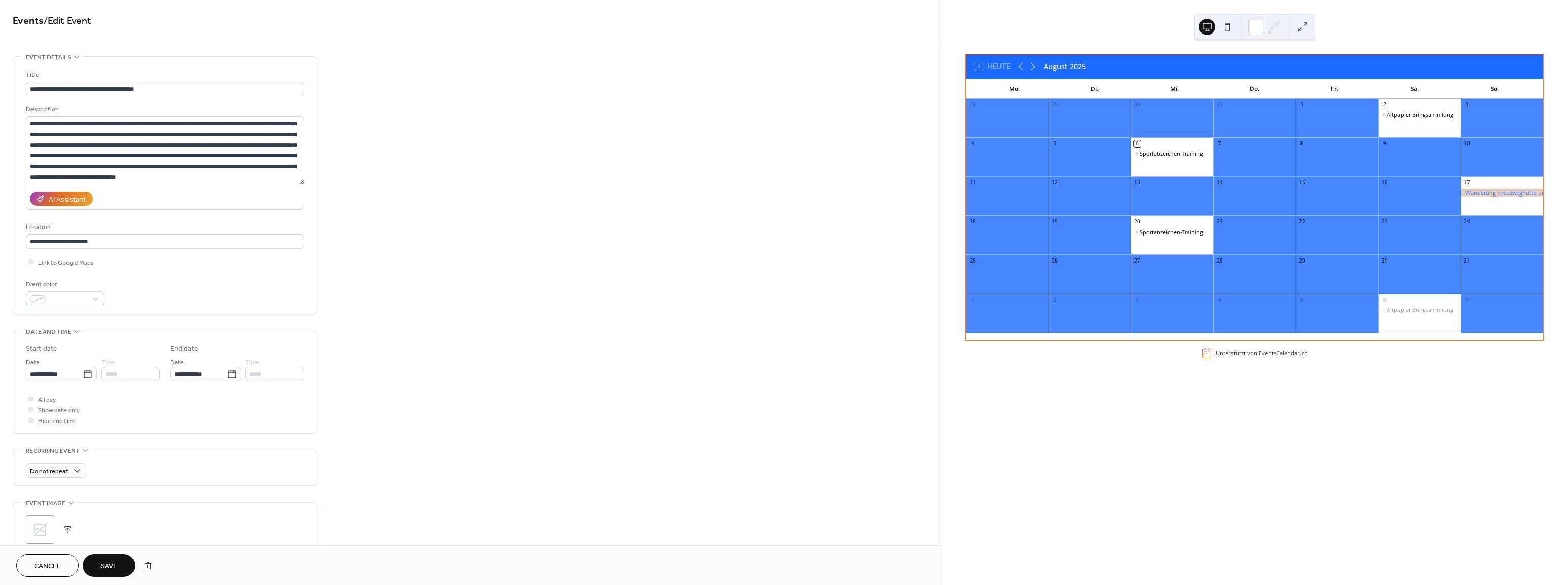 click on "Show date only" at bounding box center (59, 410) 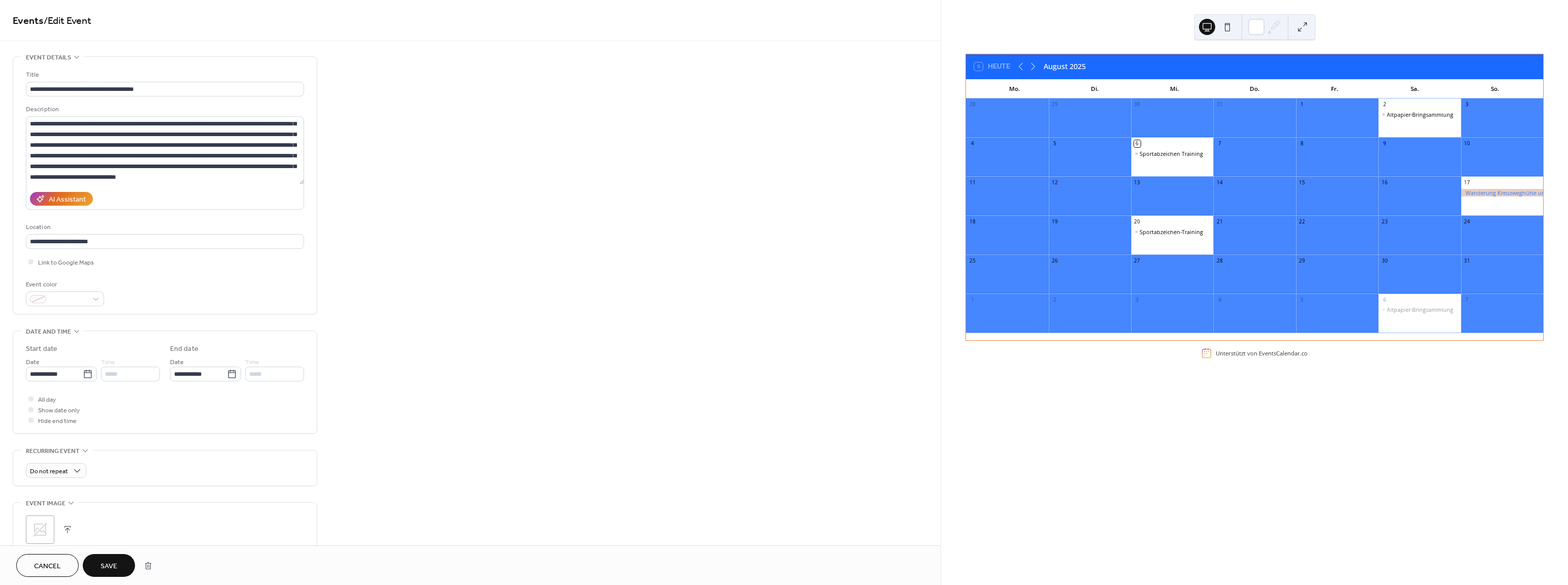 click on "Hide end time" at bounding box center (57, 421) 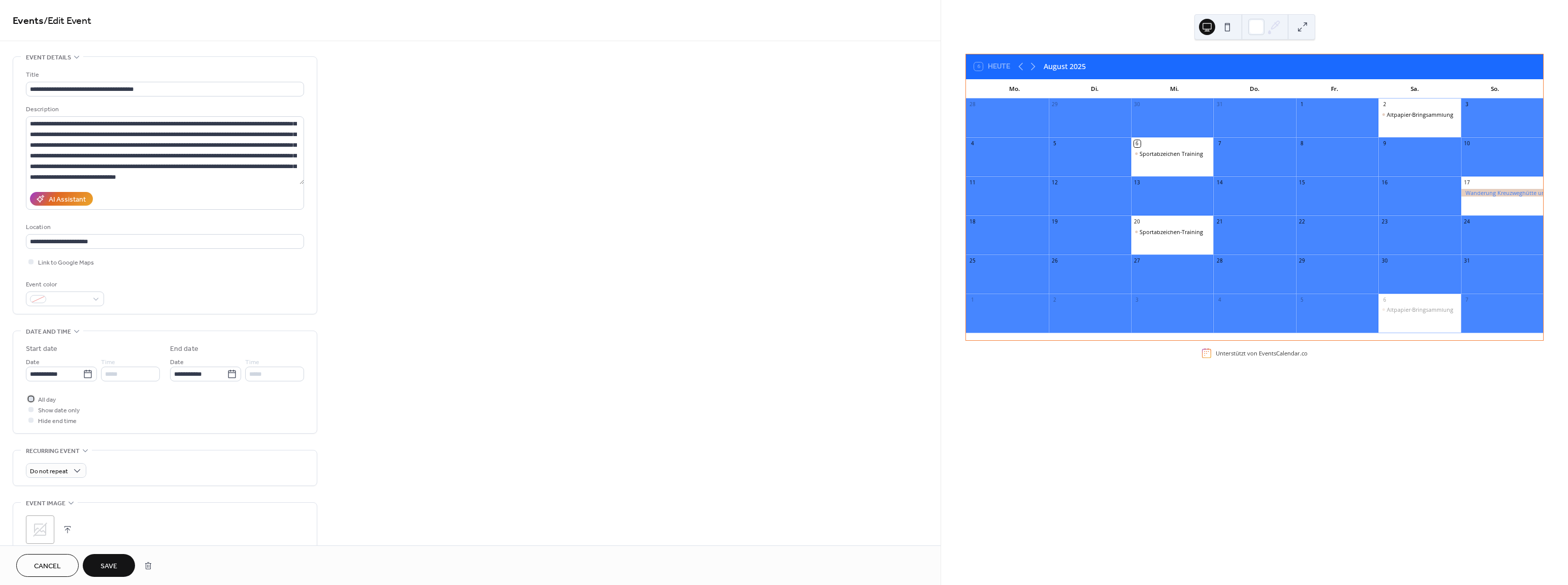 click on "All day" at bounding box center [47, 400] 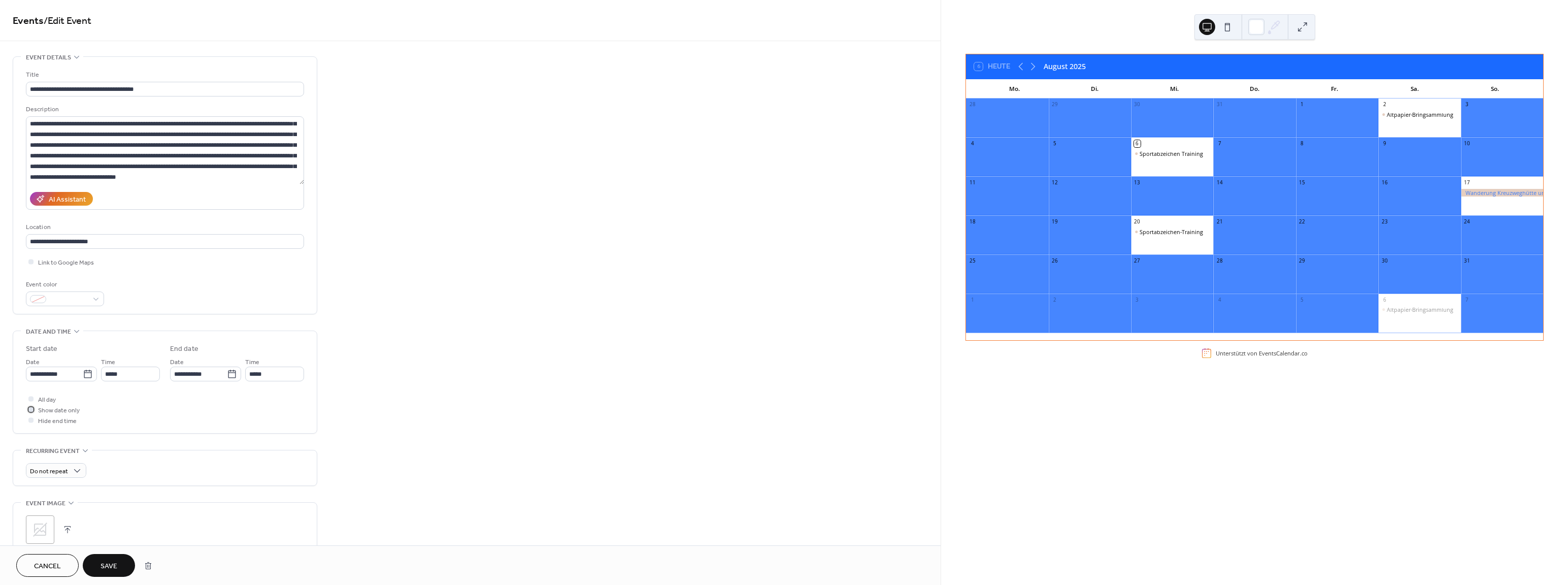 click on "Show date only" at bounding box center [53, 409] 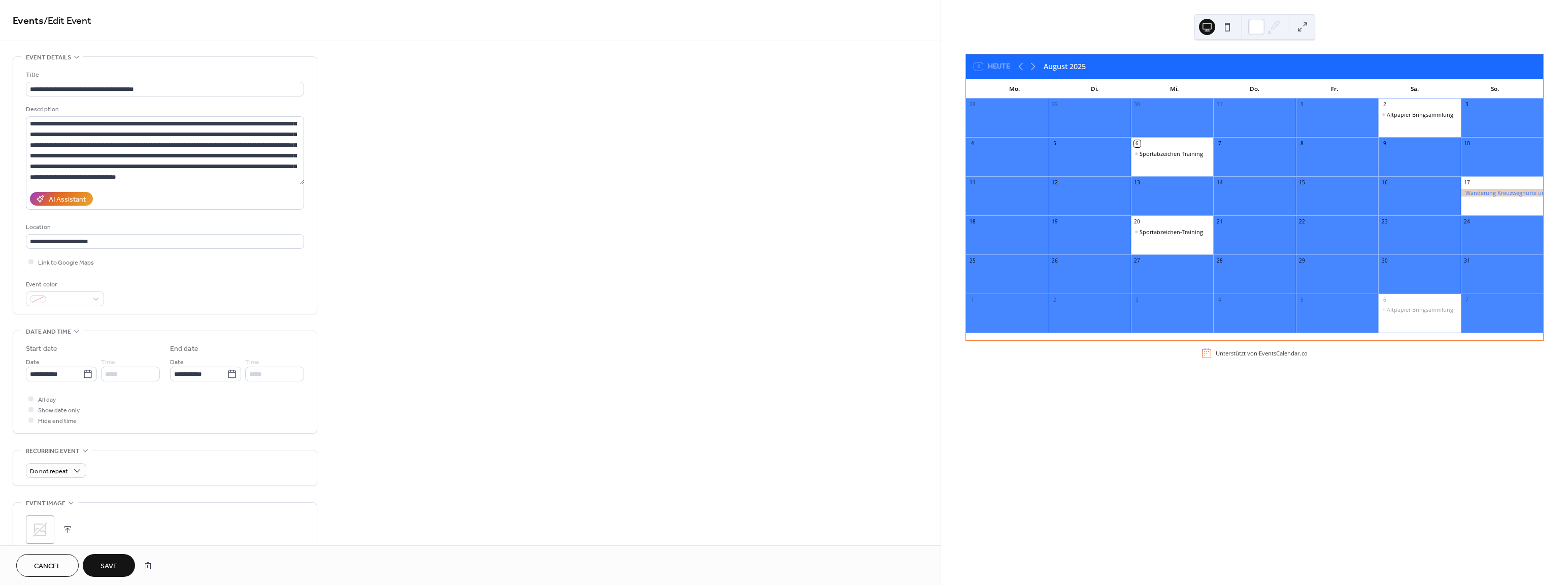 click on "*****" at bounding box center (130, 374) 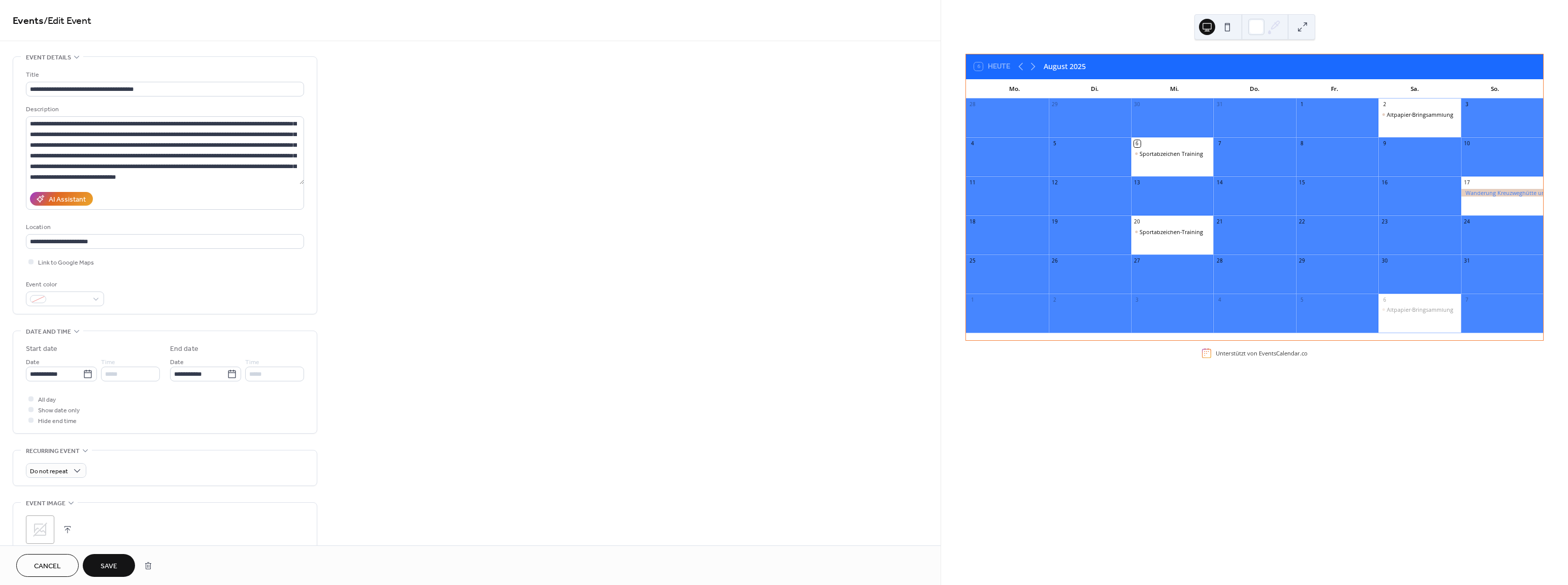 click on "Hide end time" at bounding box center (57, 421) 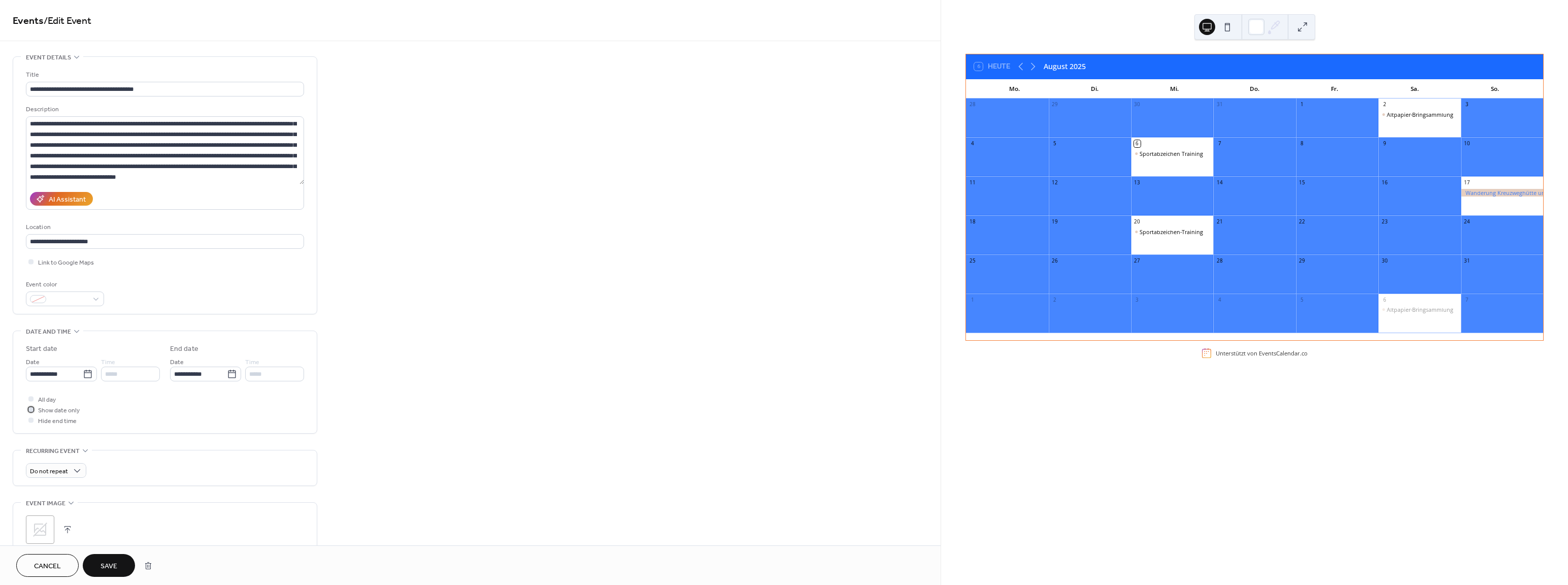 click on "Show date only" at bounding box center [53, 409] 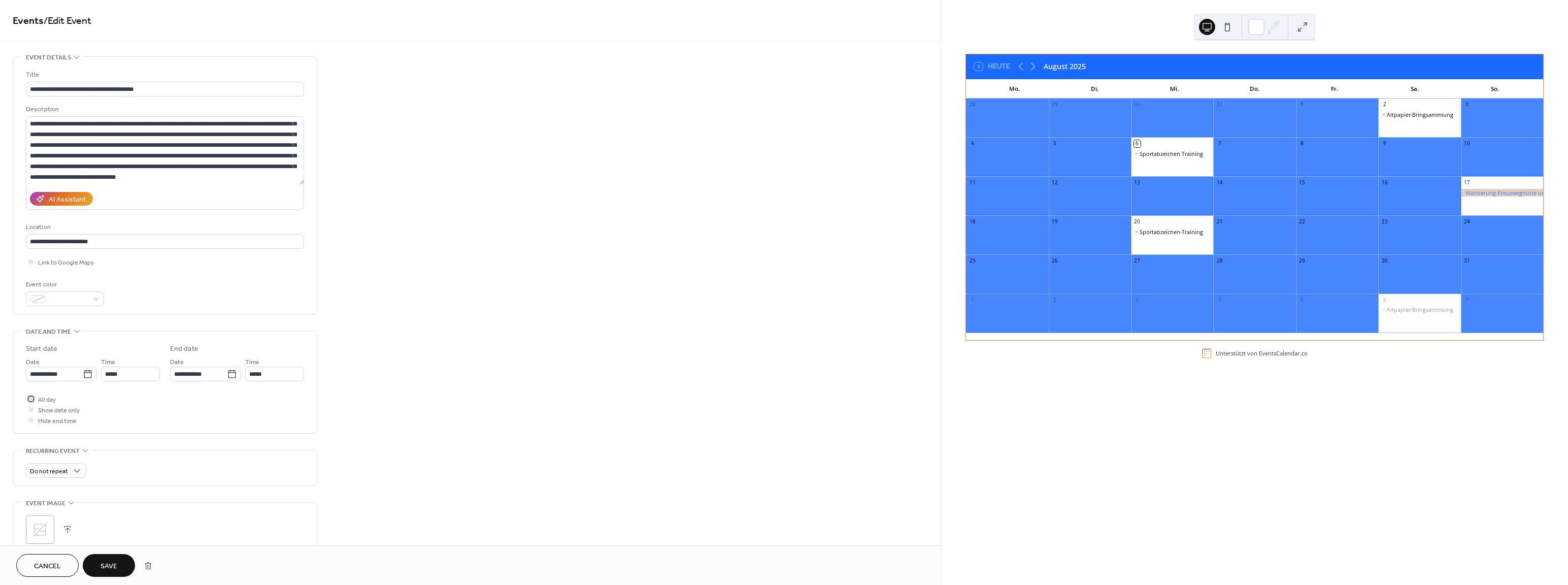 click on "All day" at bounding box center [47, 400] 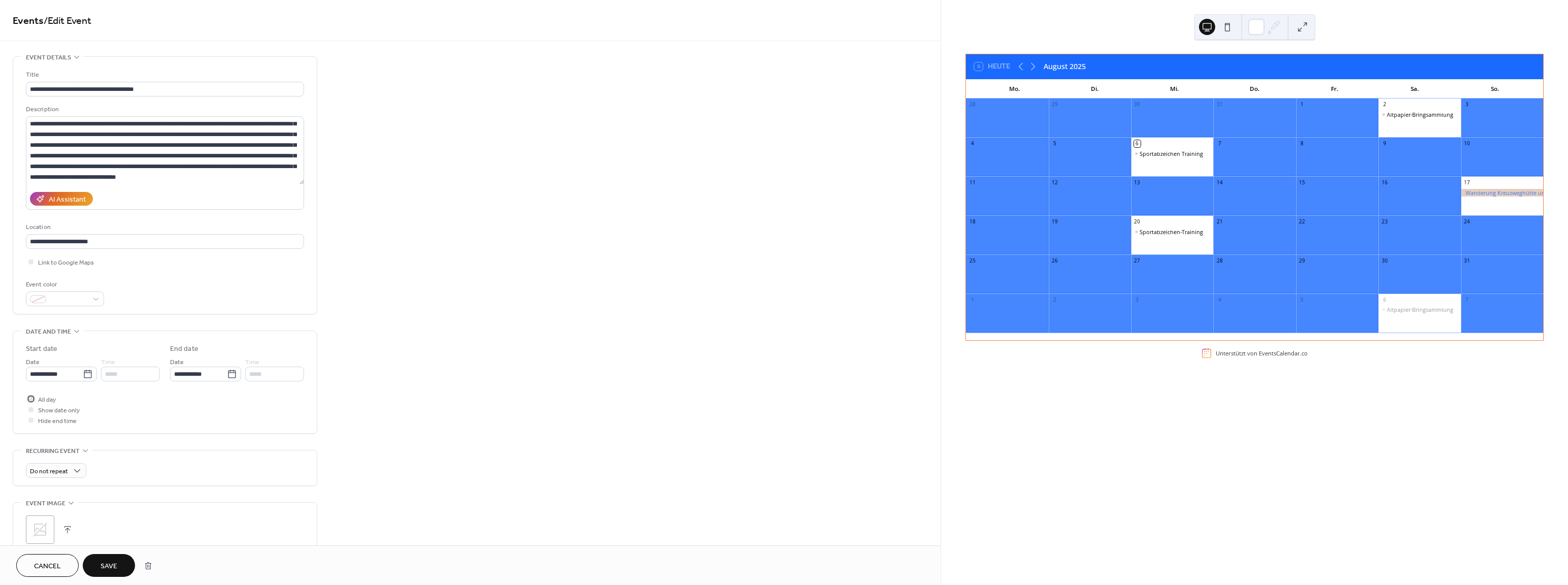 click on "All day" at bounding box center [47, 400] 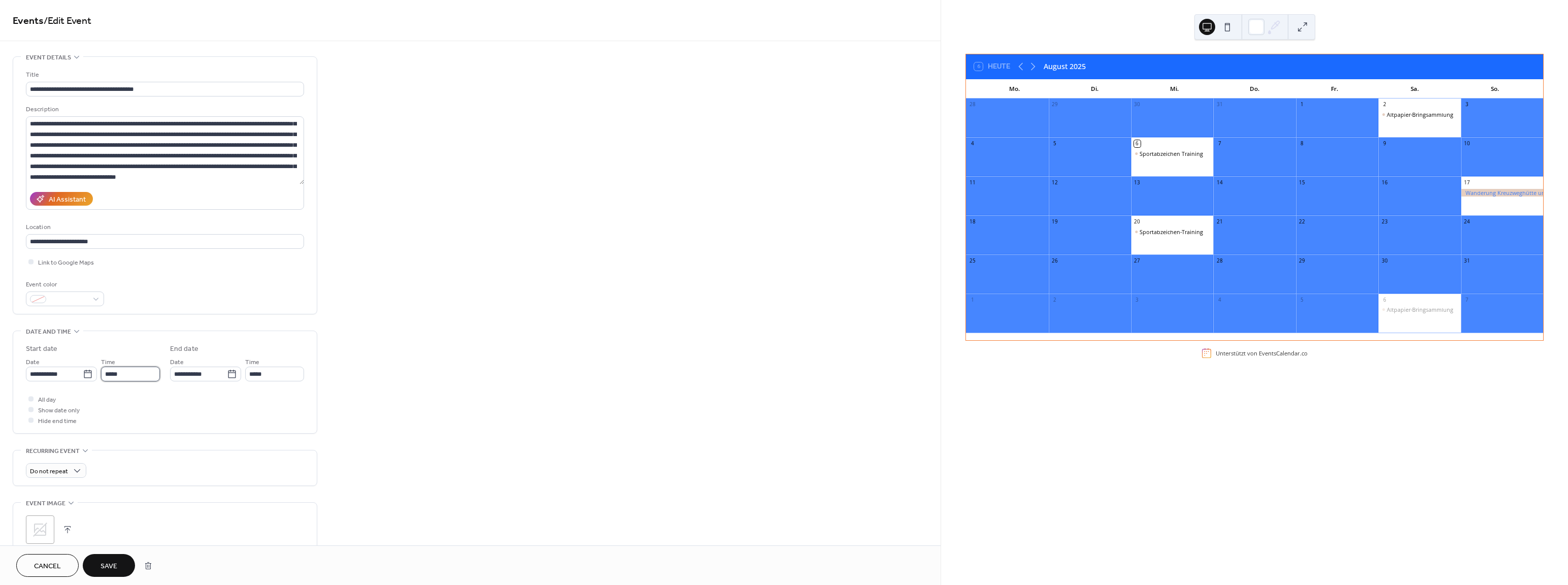 click on "*****" at bounding box center [130, 374] 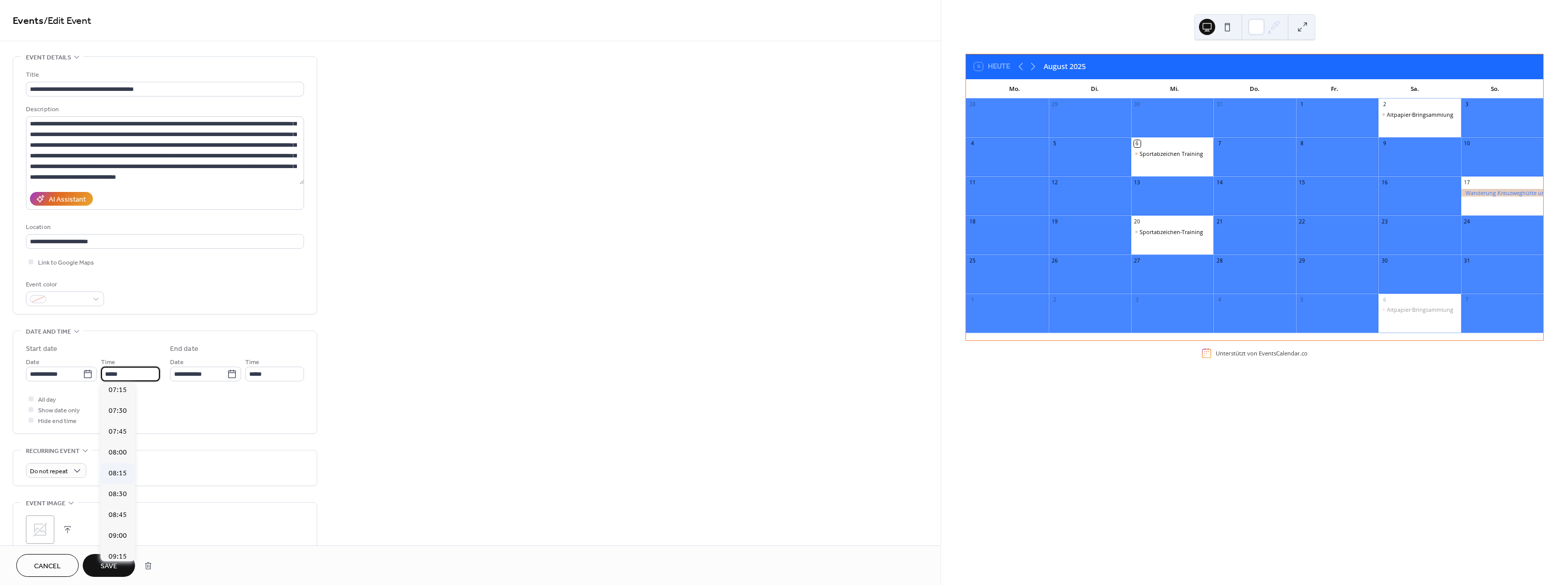 scroll, scrollTop: 609, scrollLeft: 0, axis: vertical 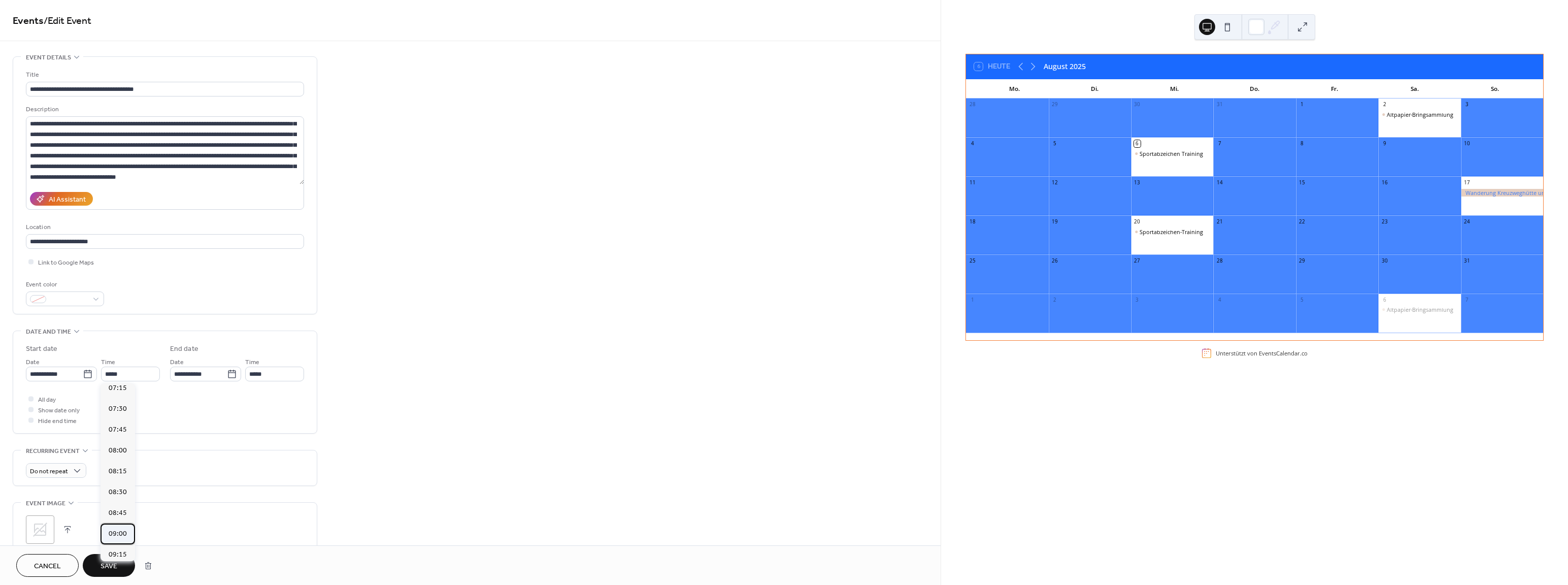 click on "09:00" at bounding box center (118, 534) 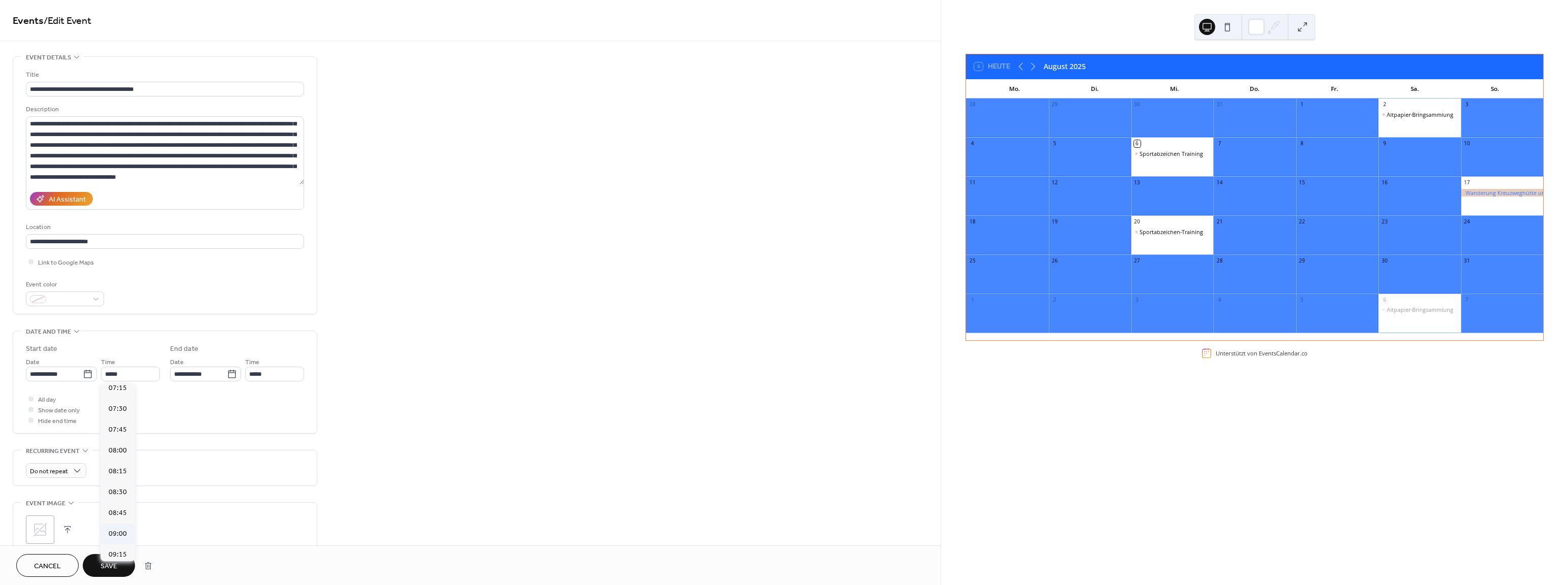 type on "*****" 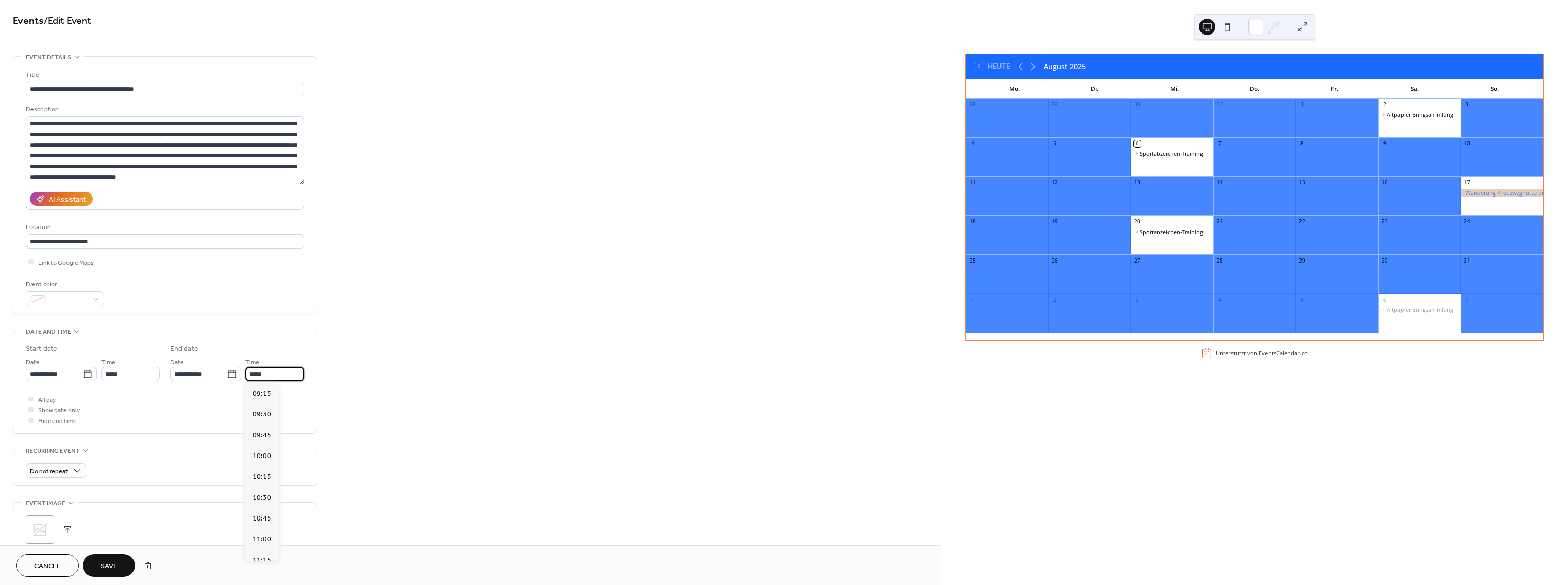 click on "*****" at bounding box center [275, 374] 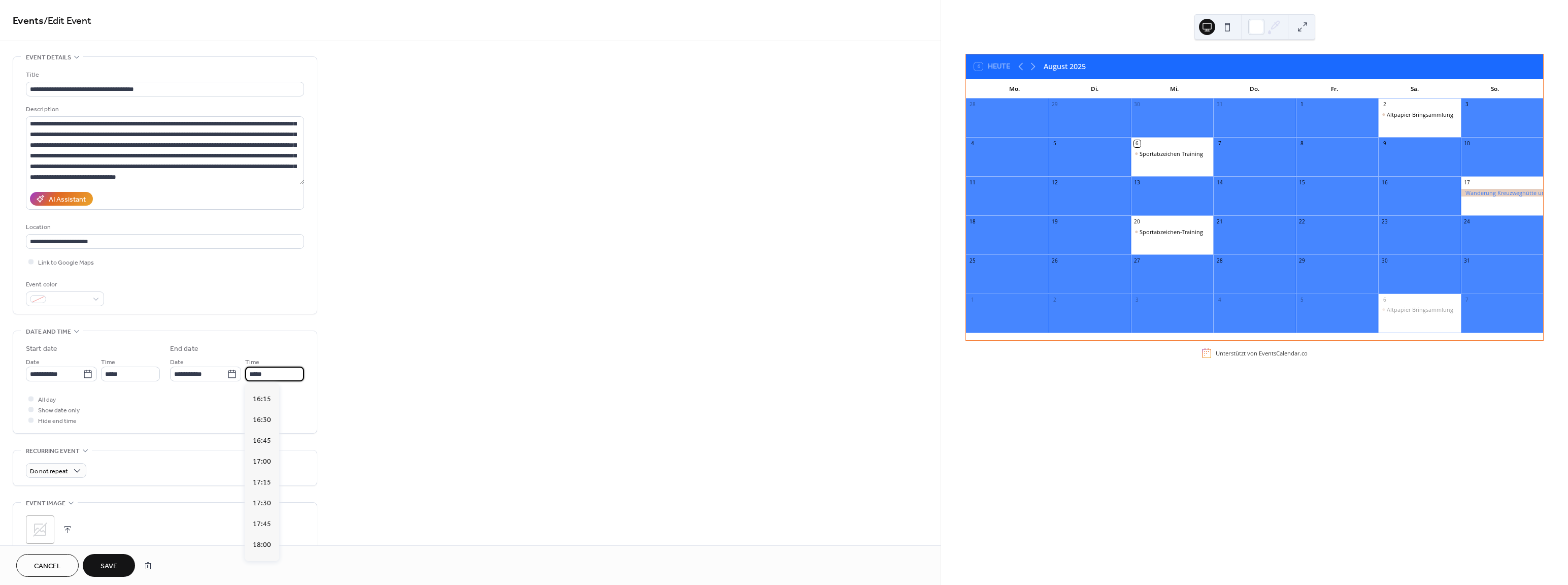 scroll, scrollTop: 609, scrollLeft: 0, axis: vertical 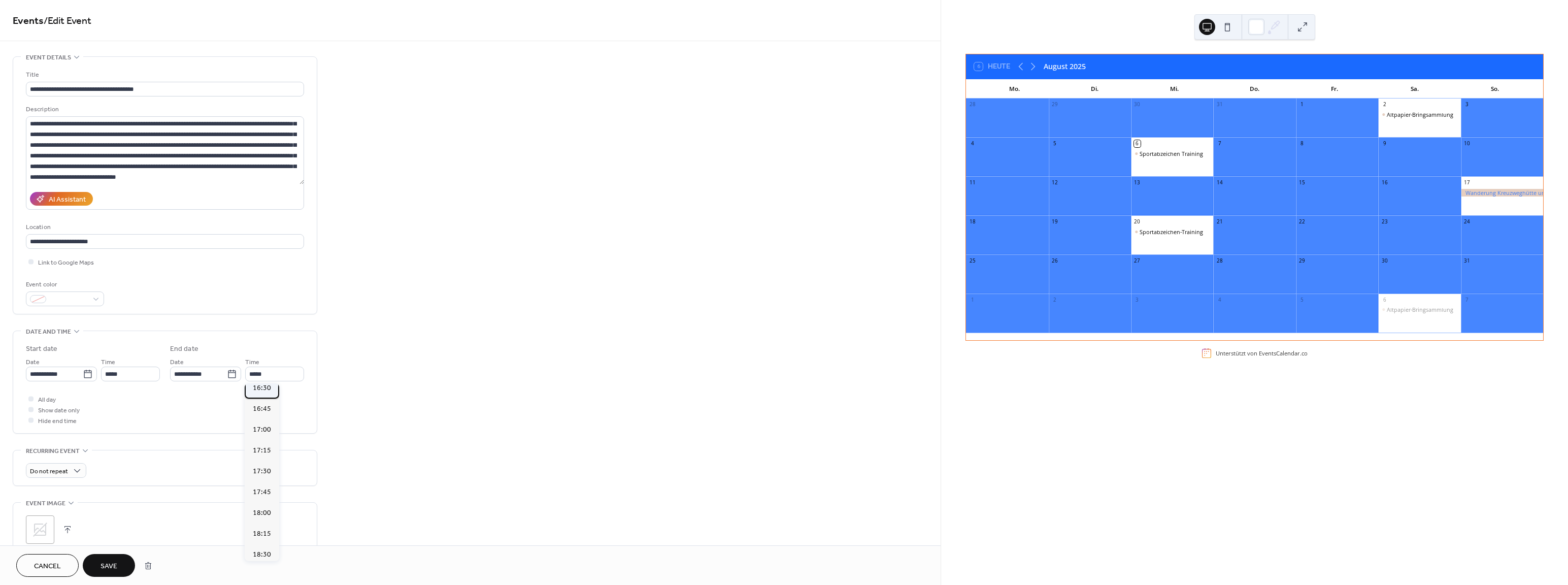 click on "16:30" at bounding box center [262, 388] 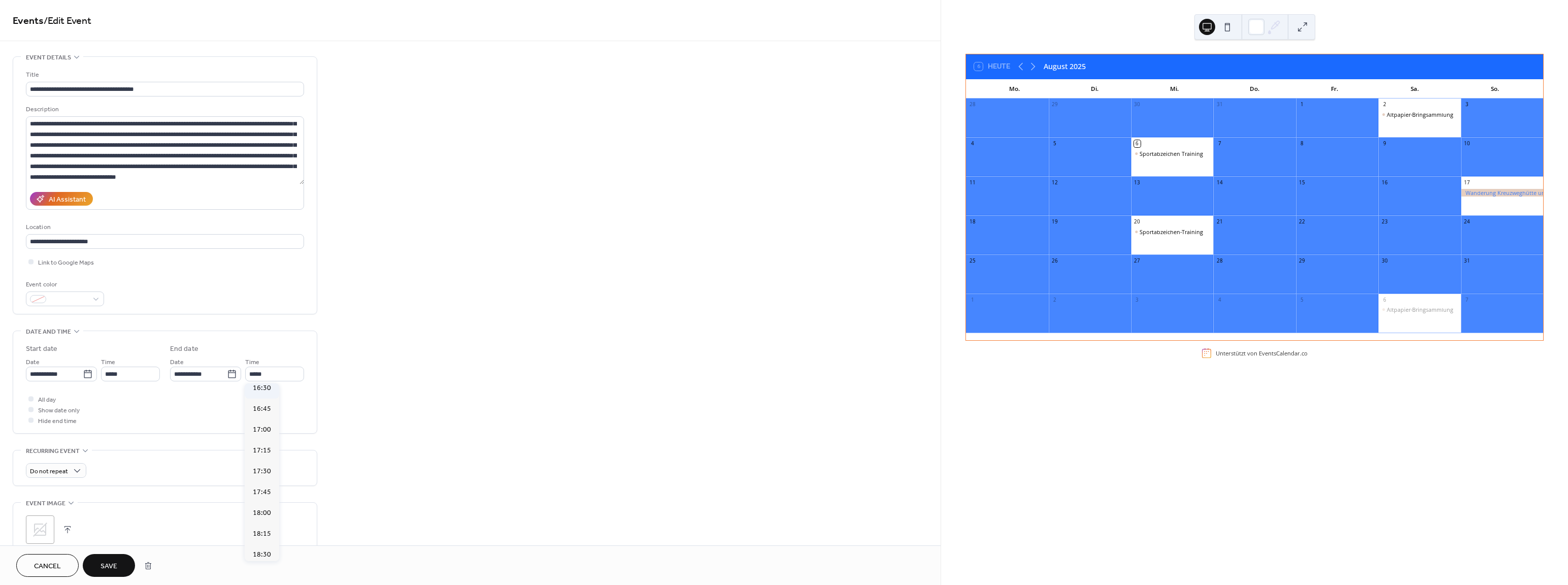 type on "*****" 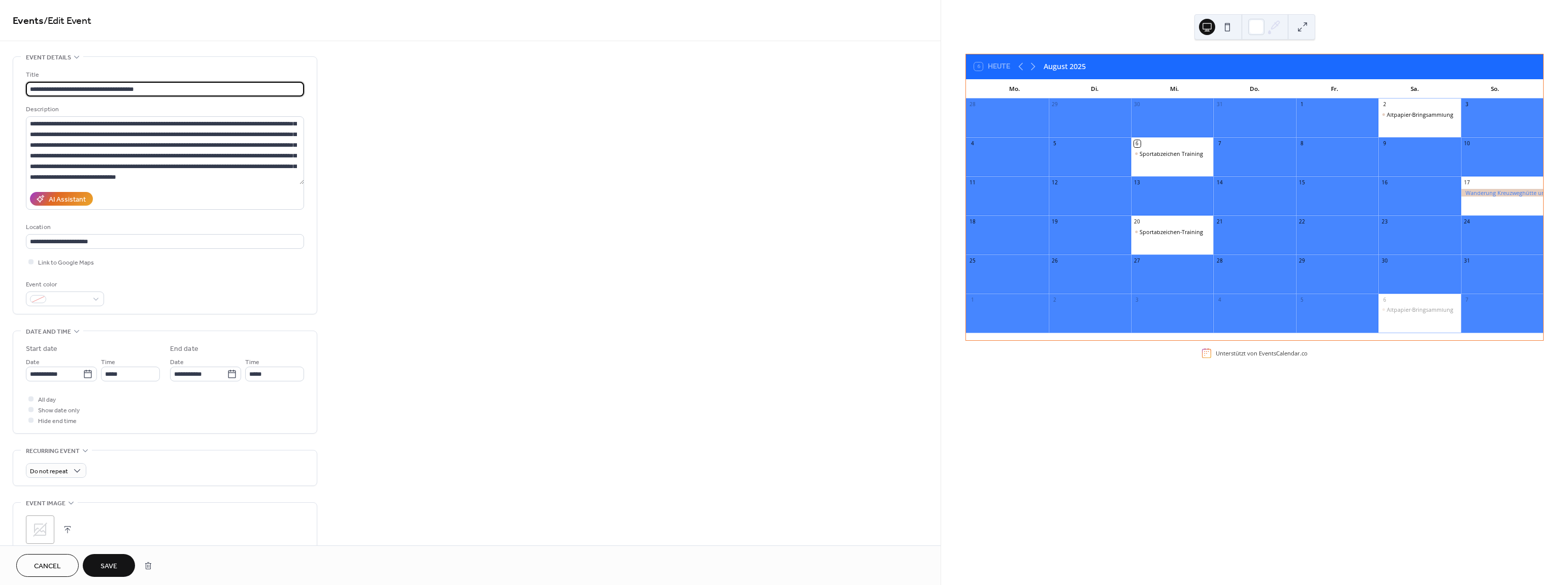 drag, startPoint x: 115, startPoint y: 89, endPoint x: 126, endPoint y: 85, distance: 11.7047 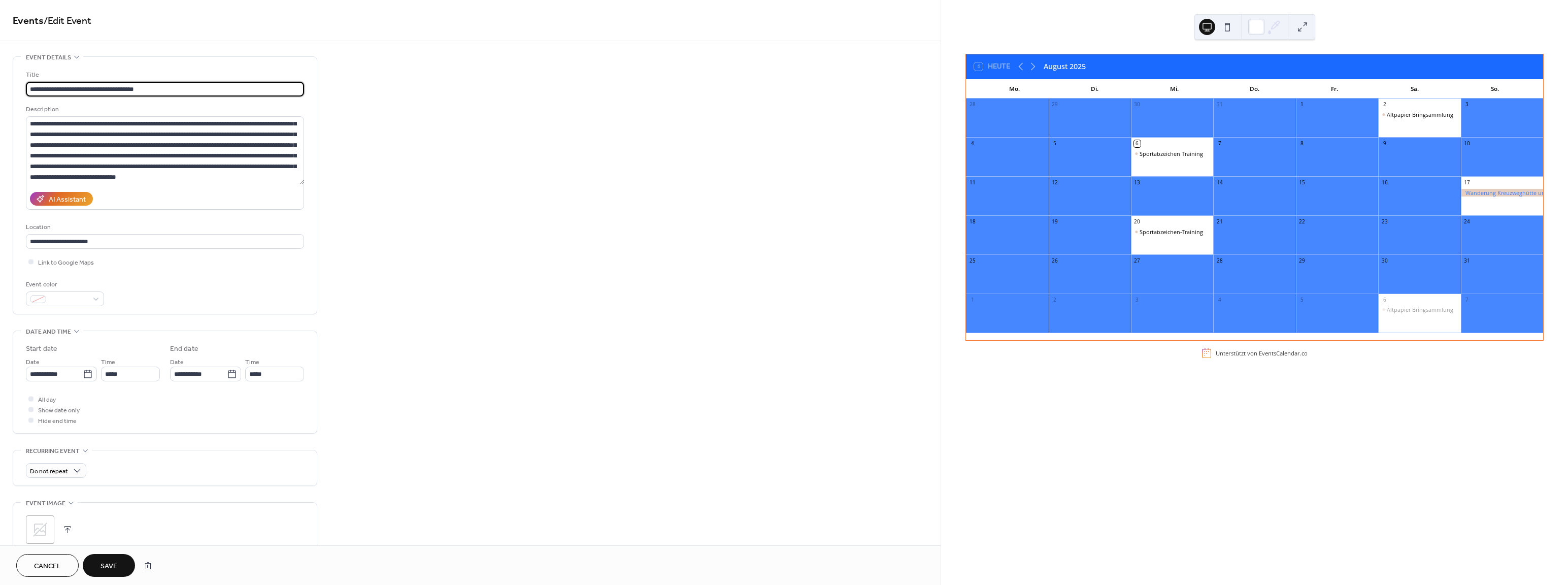 click on "**********" at bounding box center (165, 89) 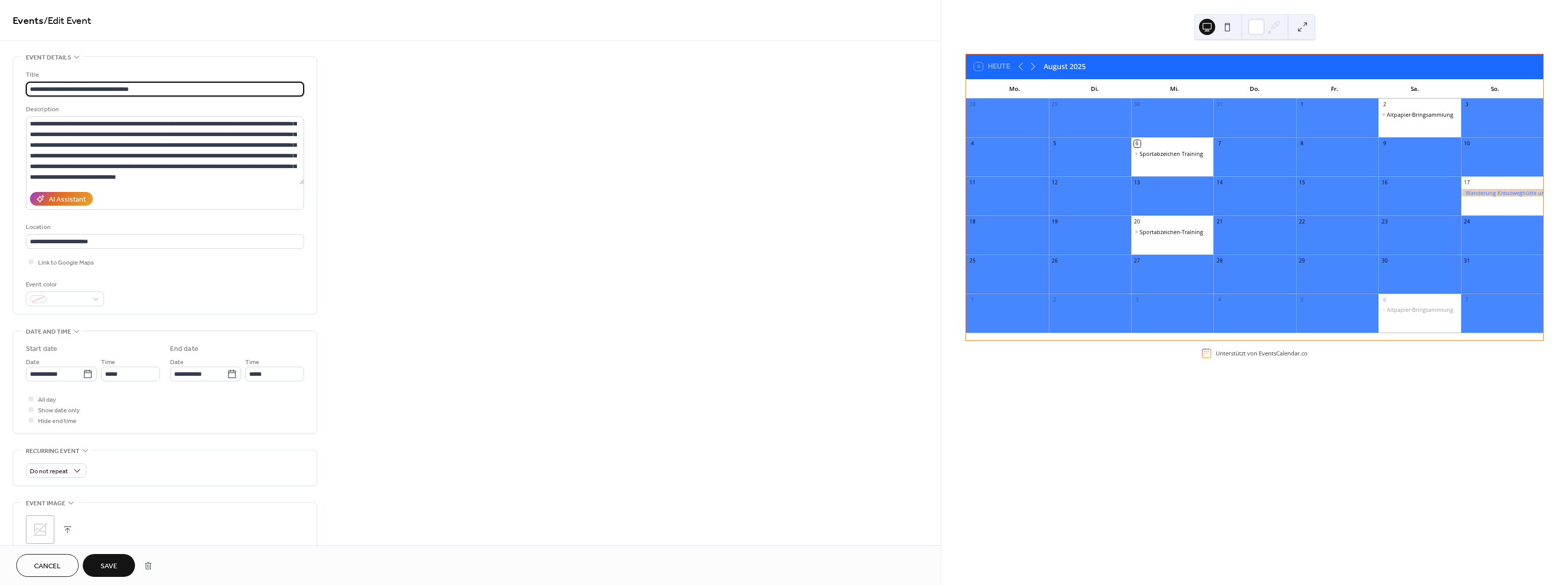 type on "**********" 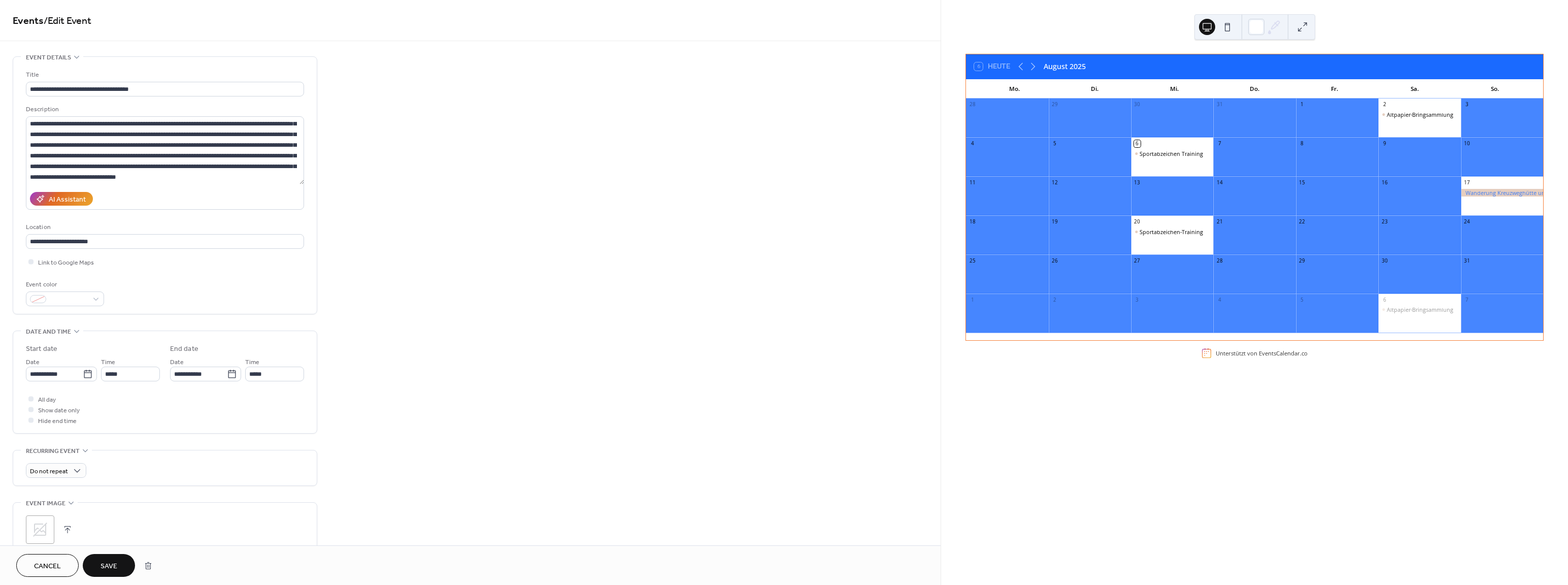 click on "Save" at bounding box center [109, 566] 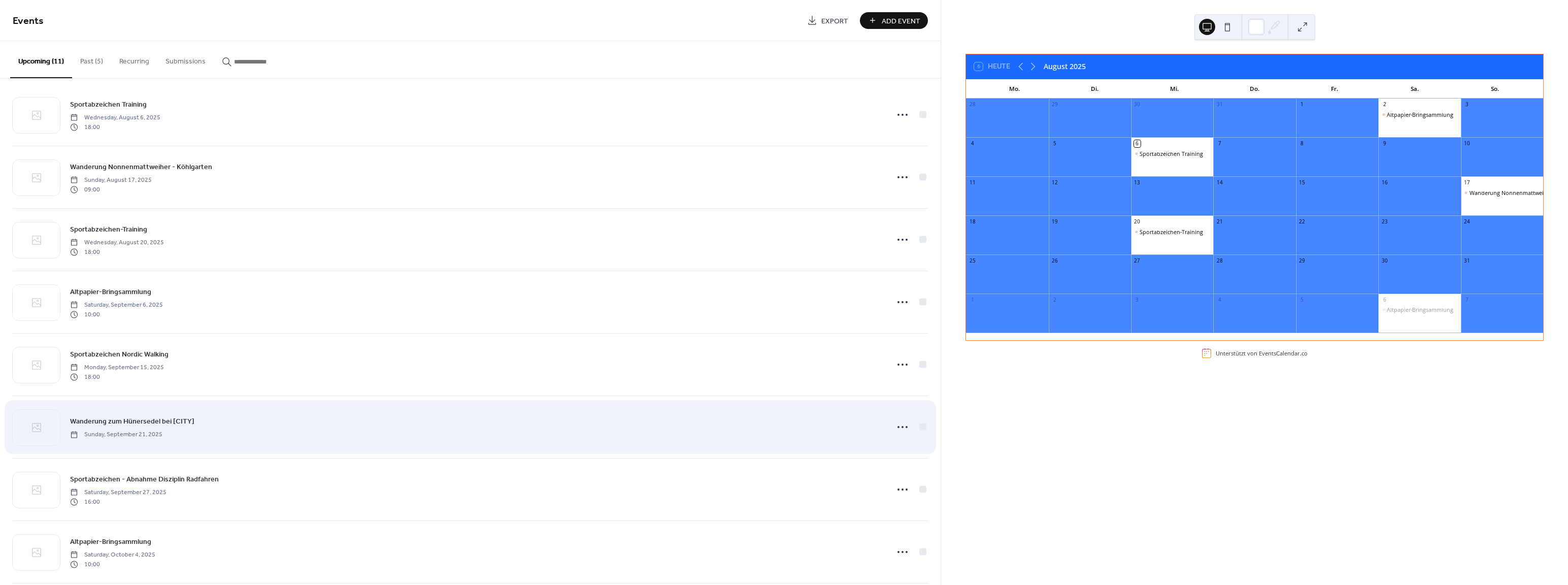scroll, scrollTop: 0, scrollLeft: 0, axis: both 